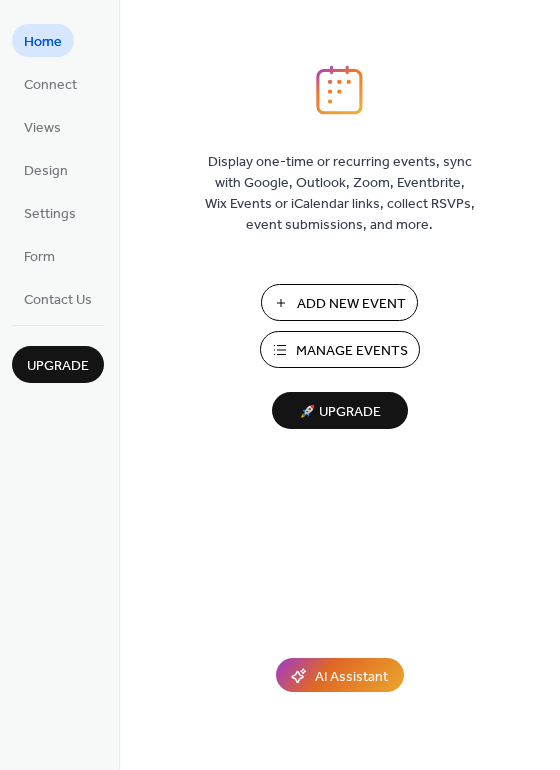 scroll, scrollTop: 0, scrollLeft: 0, axis: both 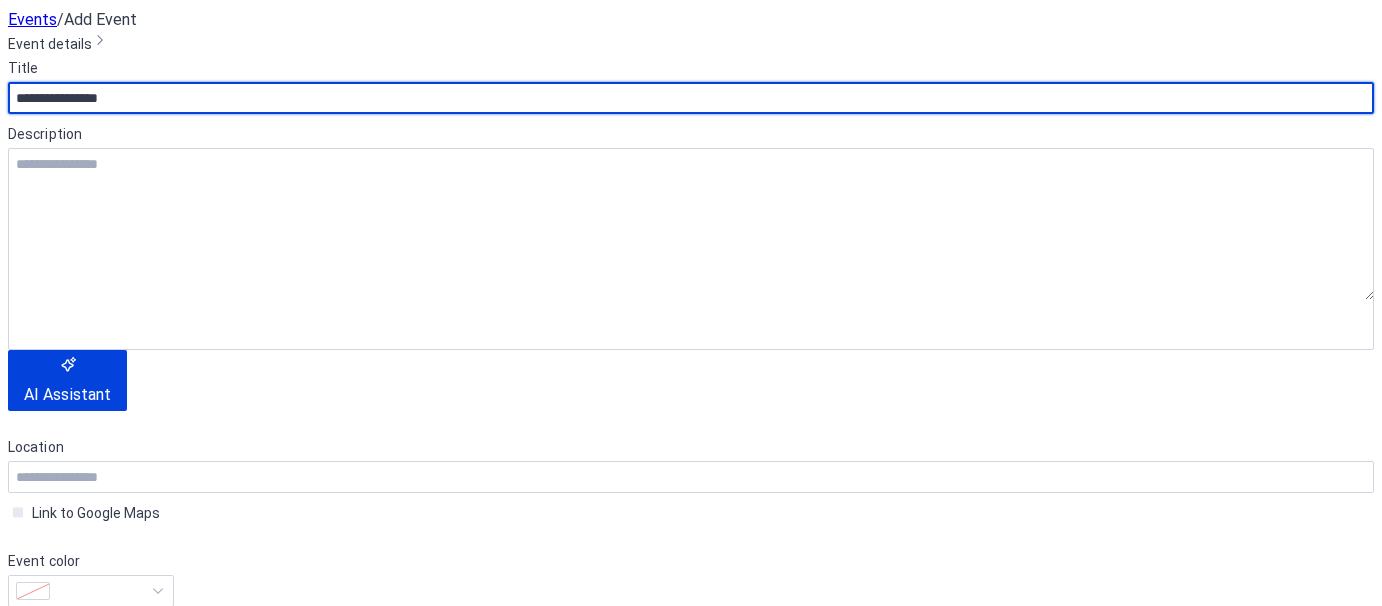 type on "**********" 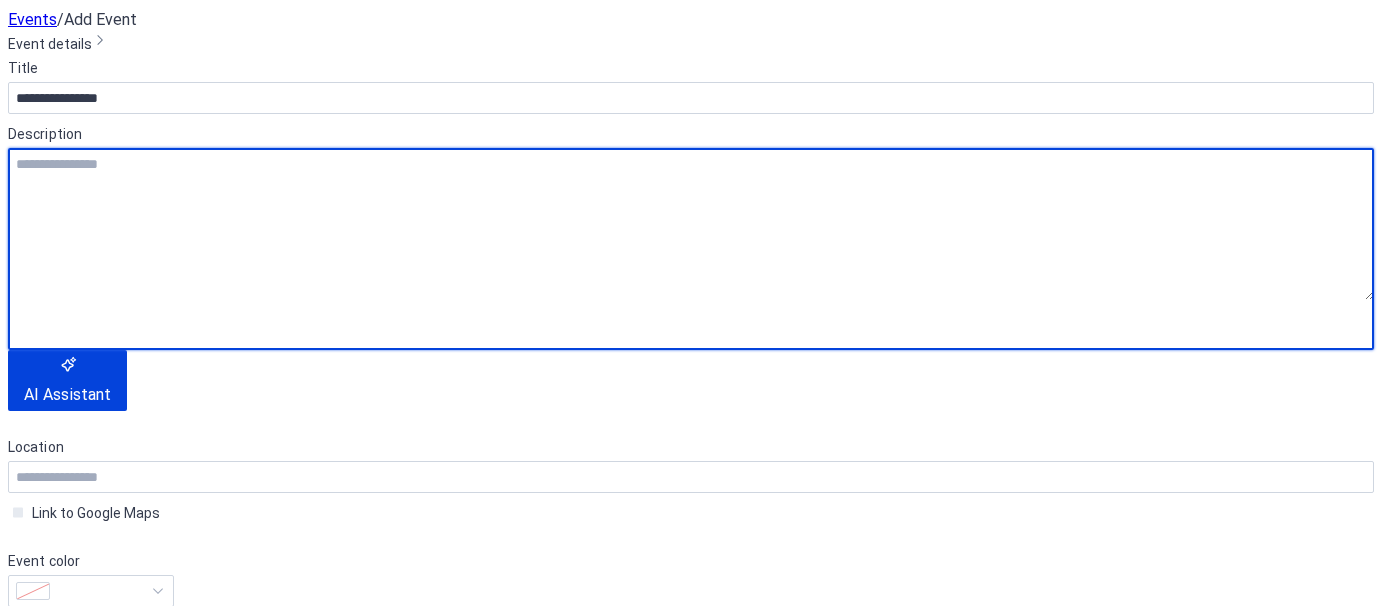 click at bounding box center (691, 224) 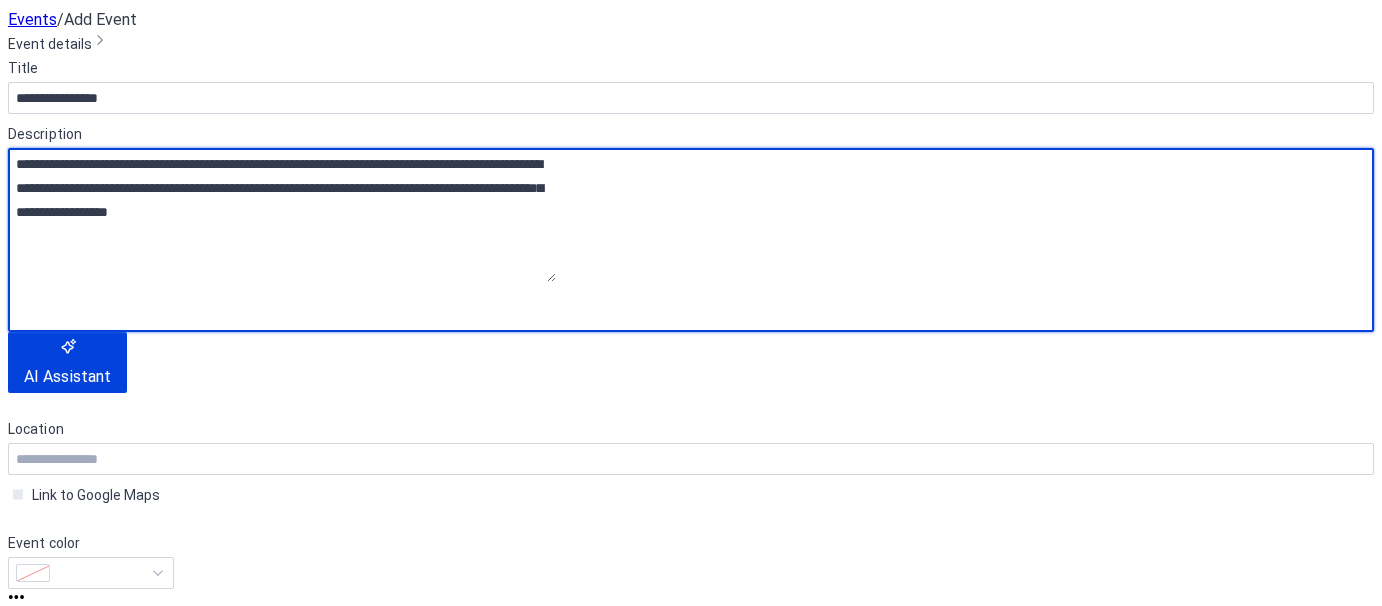 click on "**********" at bounding box center (282, 215) 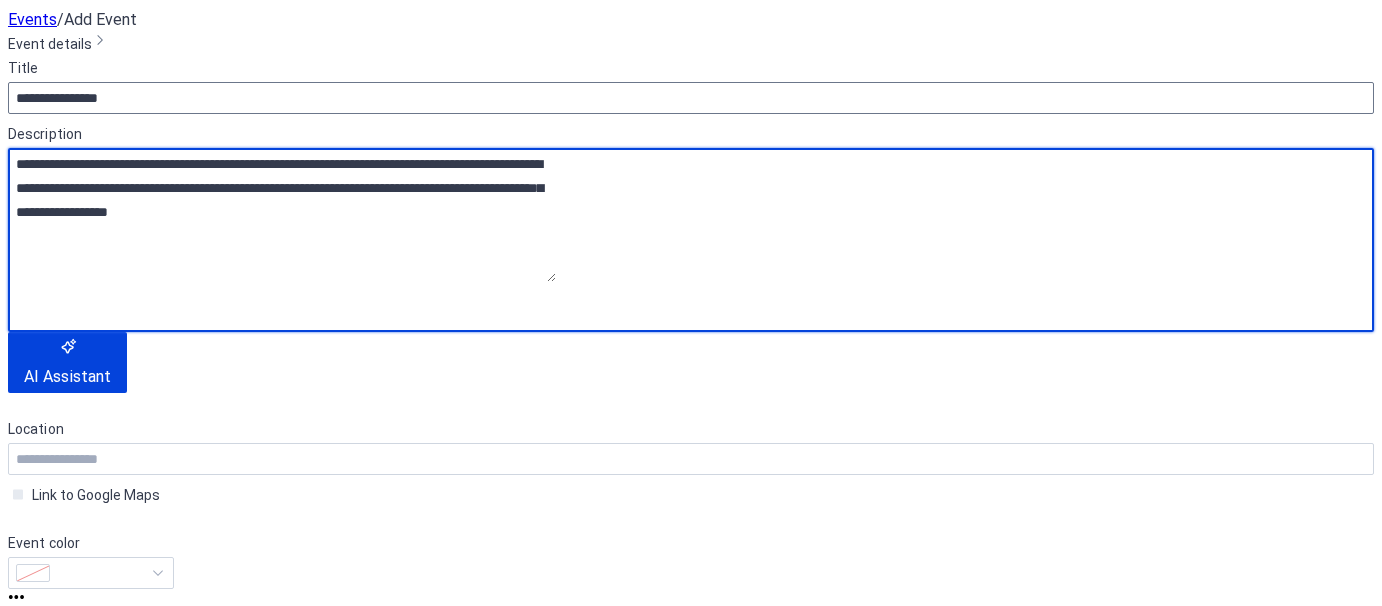 type on "**********" 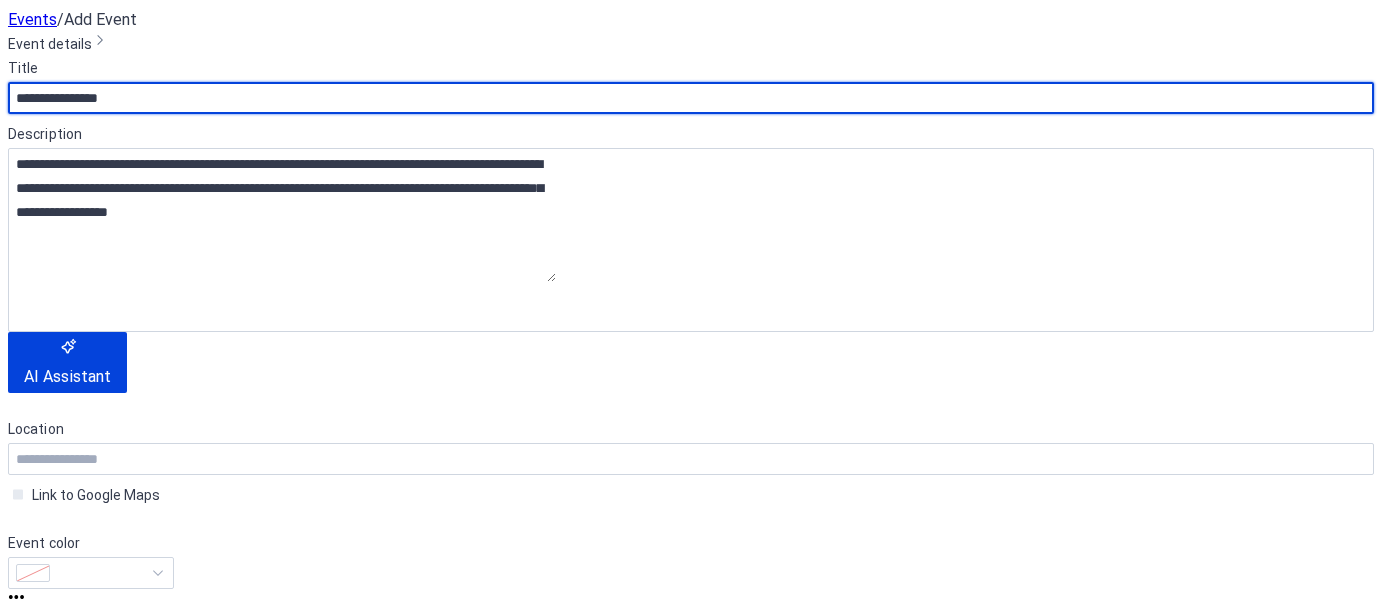 click on "**********" at bounding box center [691, 98] 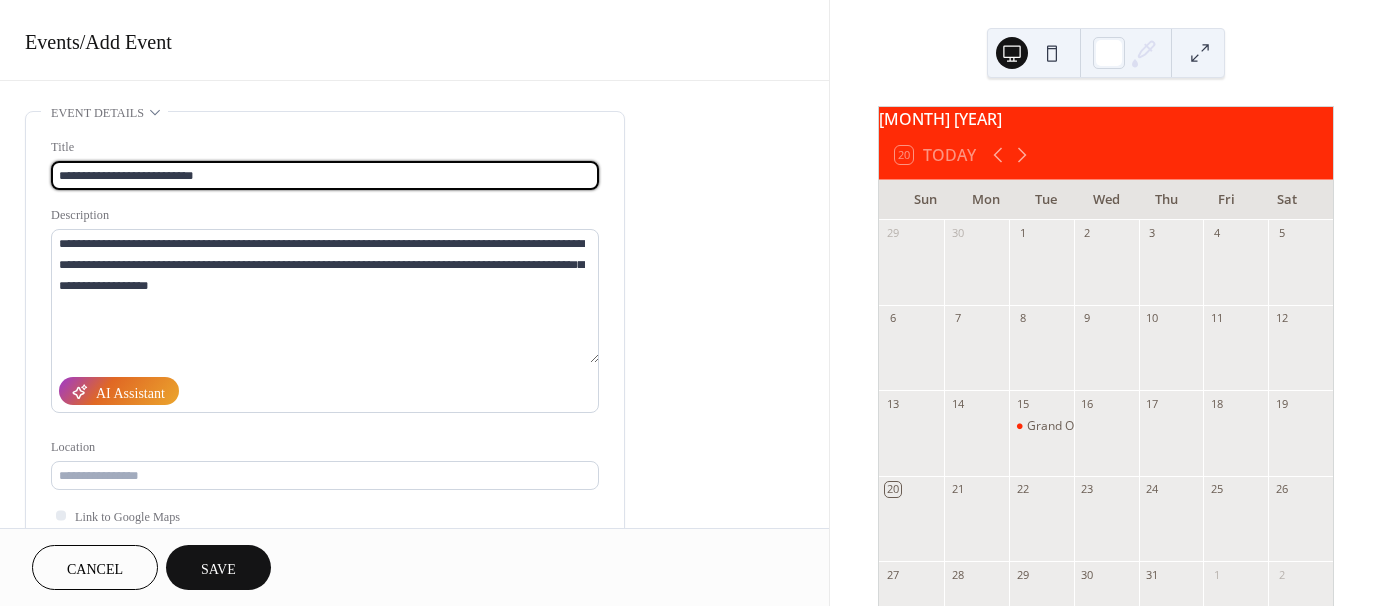 click on "**********" at bounding box center [325, 175] 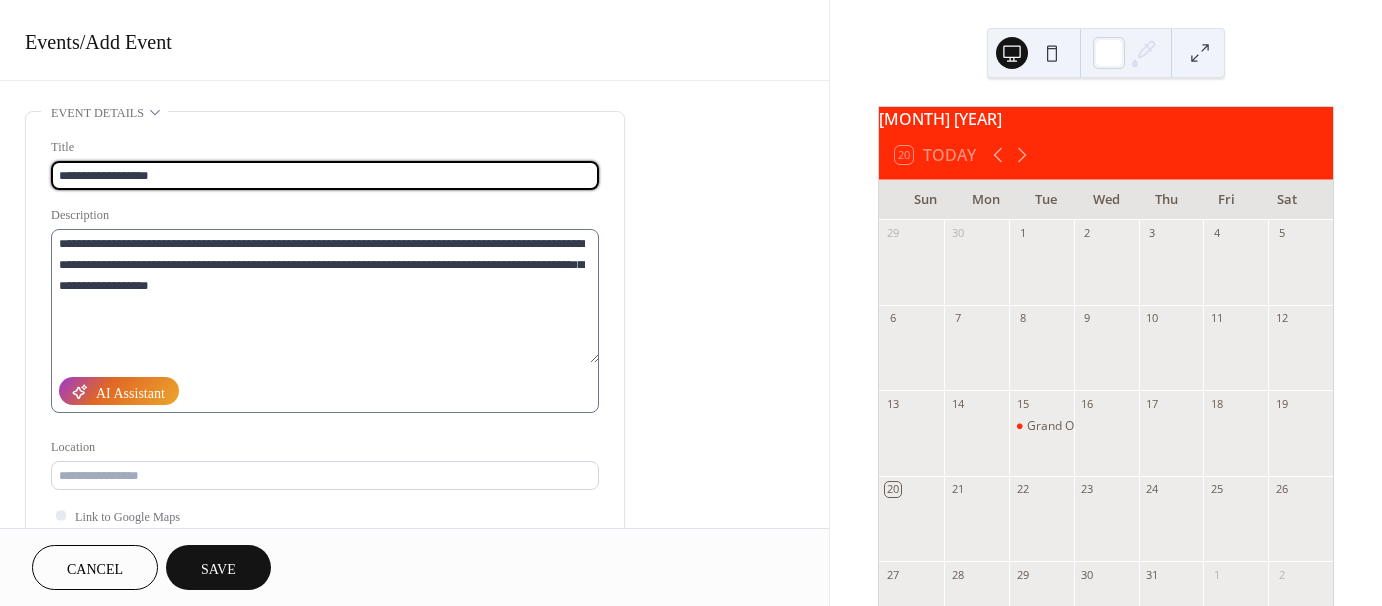 type on "**********" 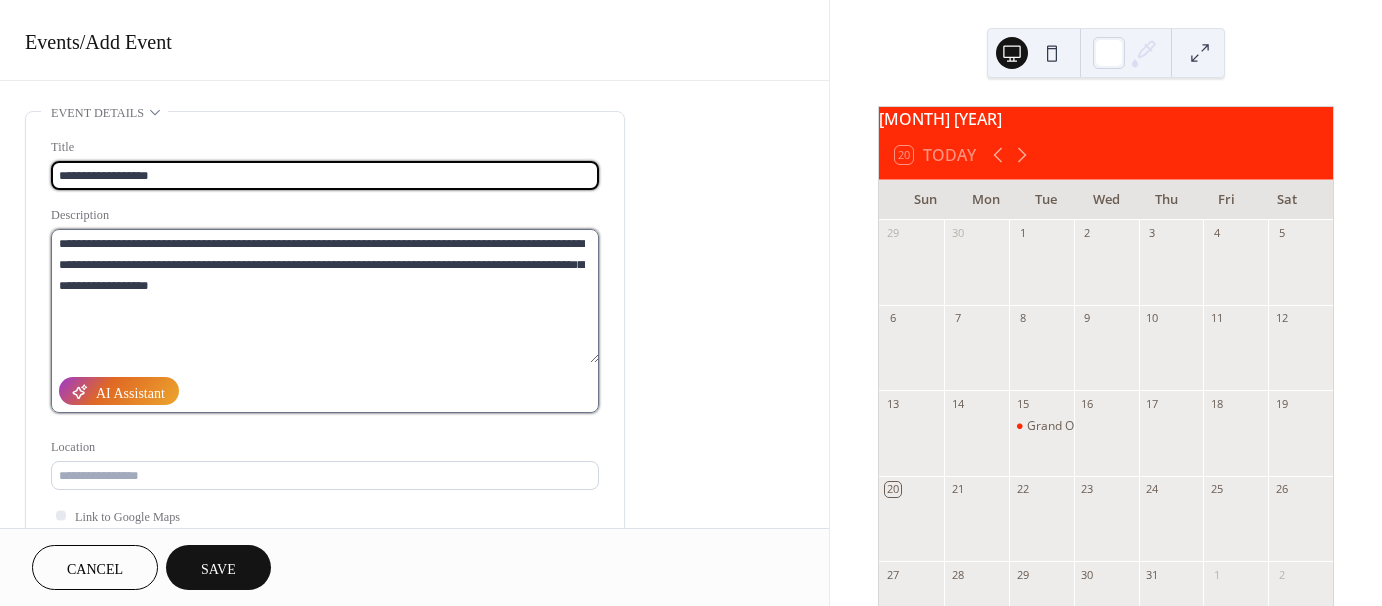 click on "**********" at bounding box center [325, 296] 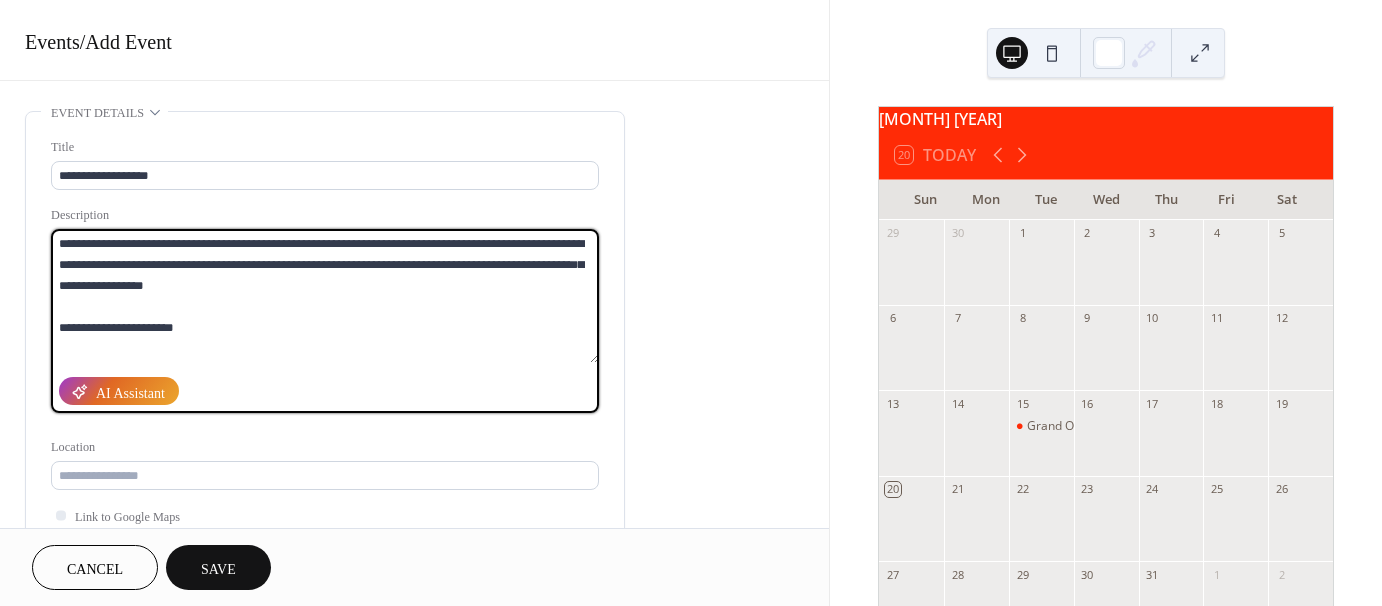 click on "**********" at bounding box center [325, 296] 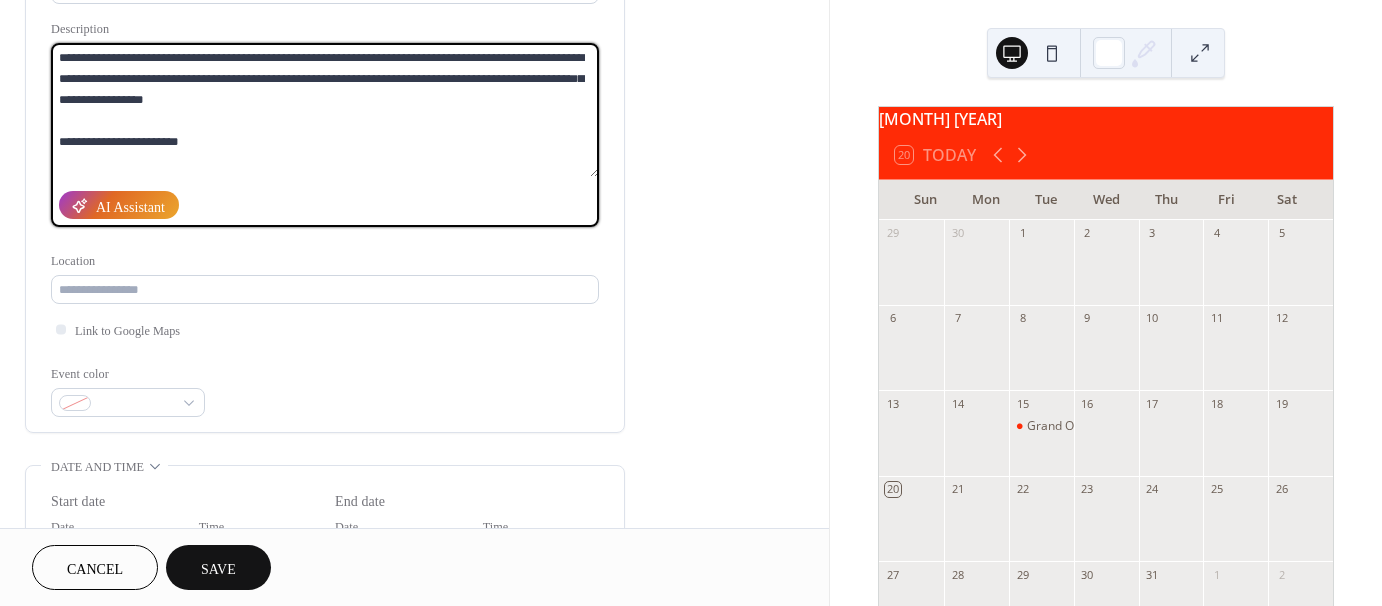 scroll, scrollTop: 190, scrollLeft: 0, axis: vertical 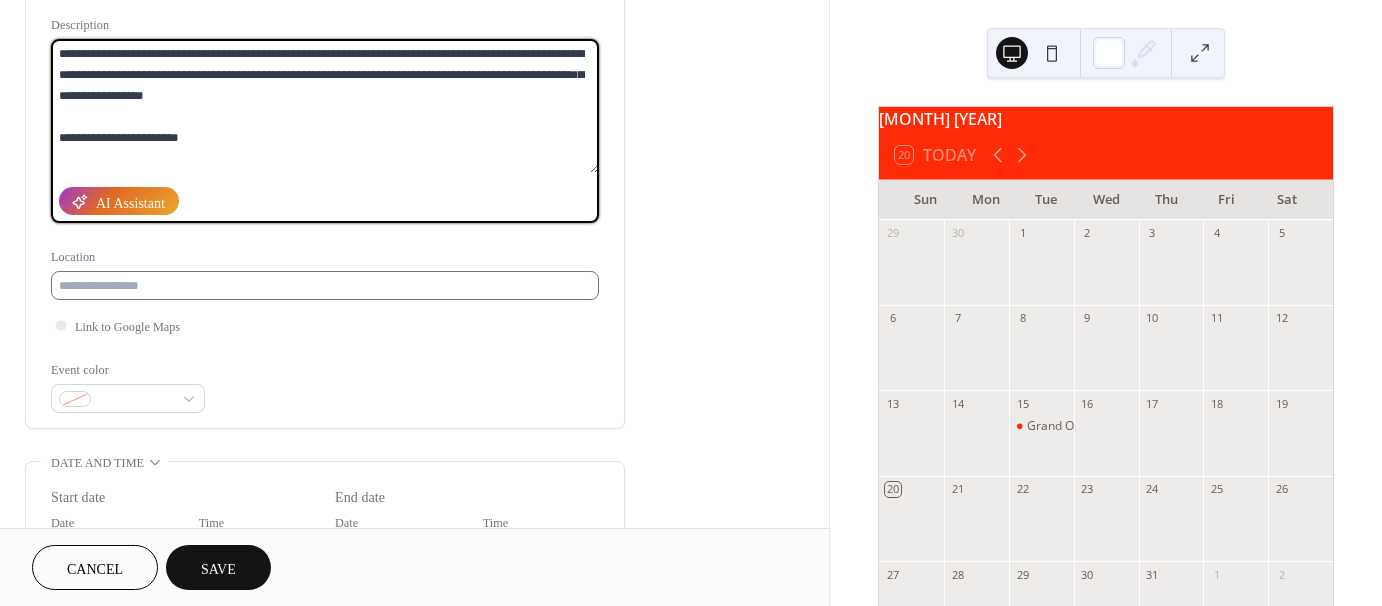 type on "**********" 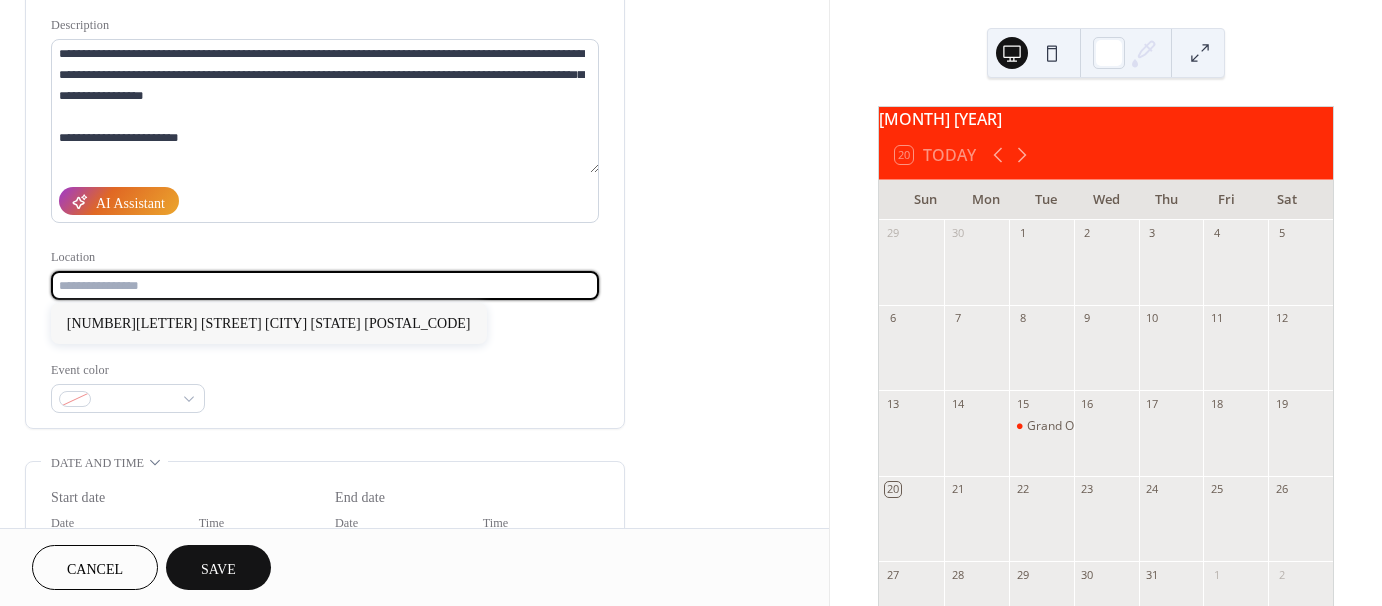click at bounding box center (325, 285) 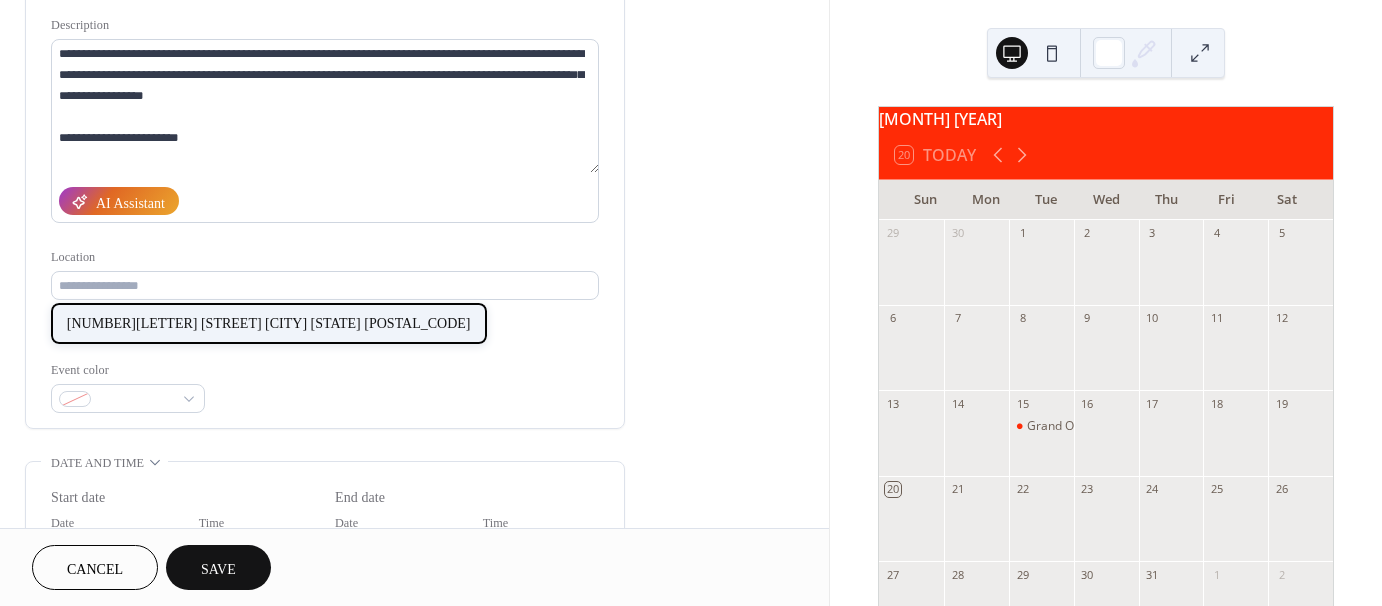 click on "[NUMBER][LETTER] [STREET] [CITY] [STATE] [POSTAL_CODE]" at bounding box center (269, 323) 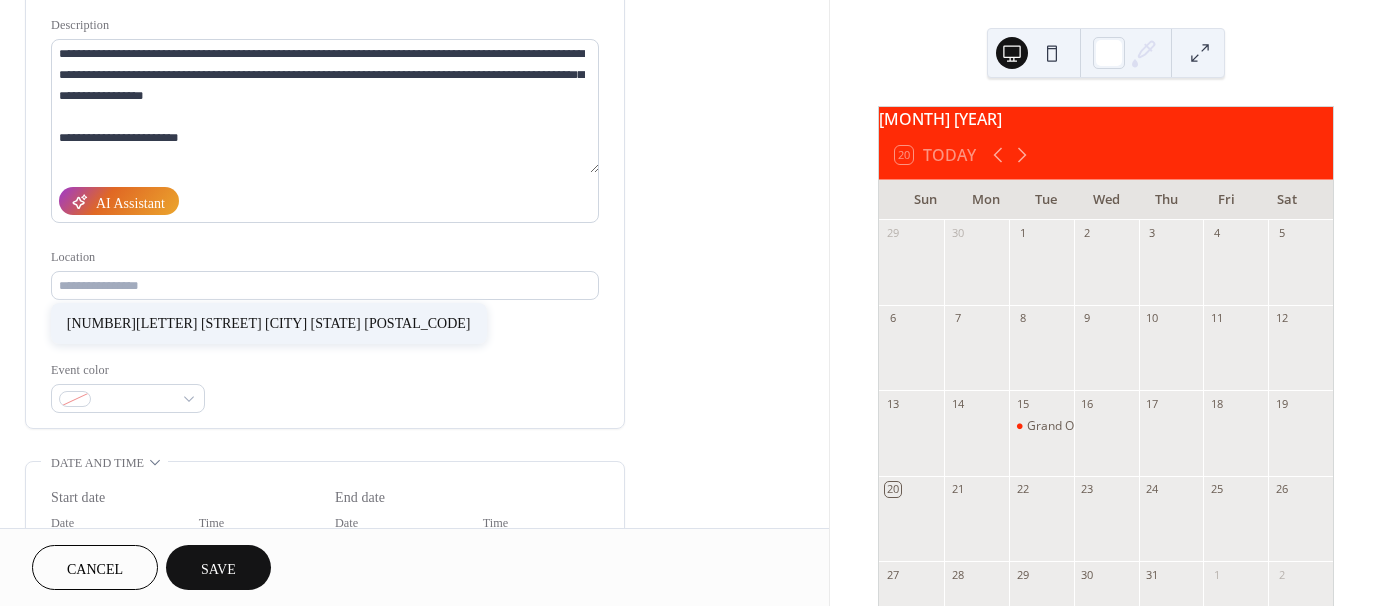 type on "**********" 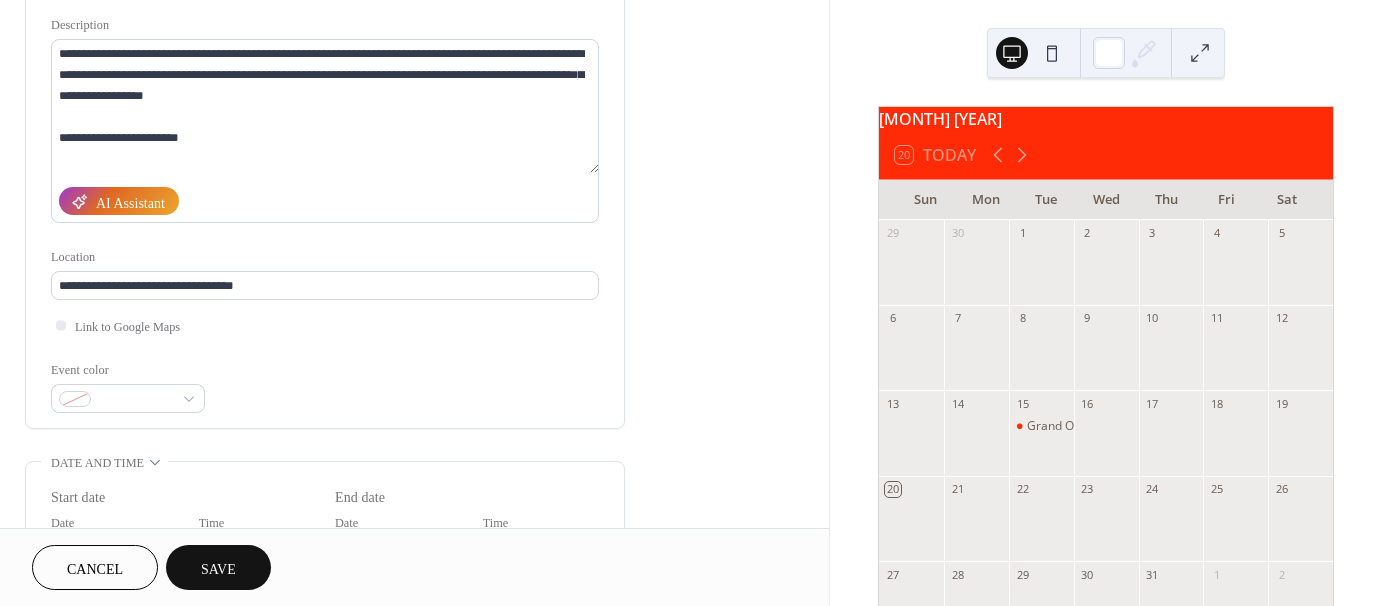 click on "Event color" at bounding box center (126, 370) 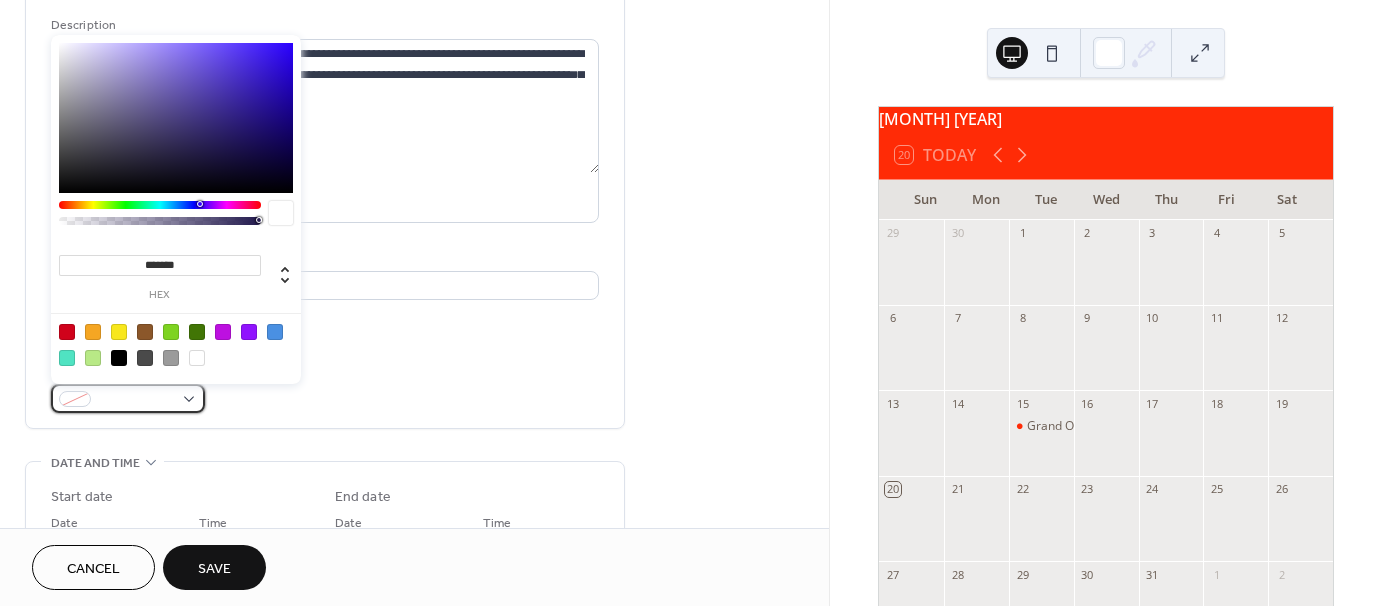 click at bounding box center (136, 400) 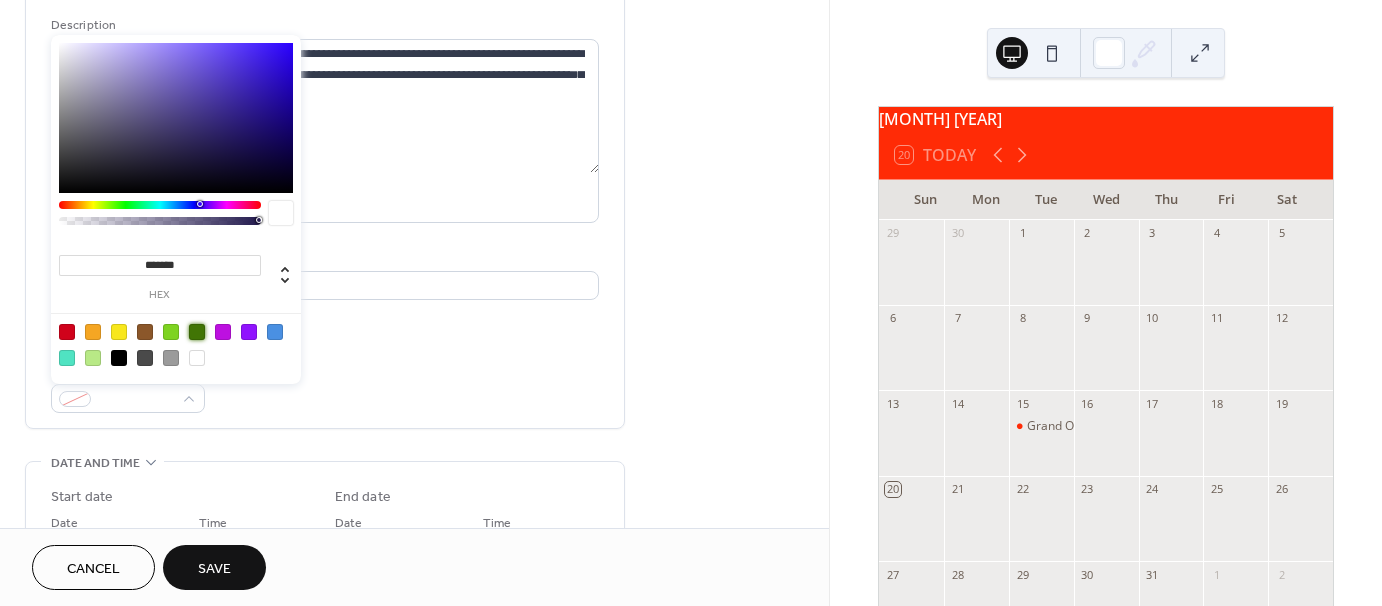 click at bounding box center (197, 332) 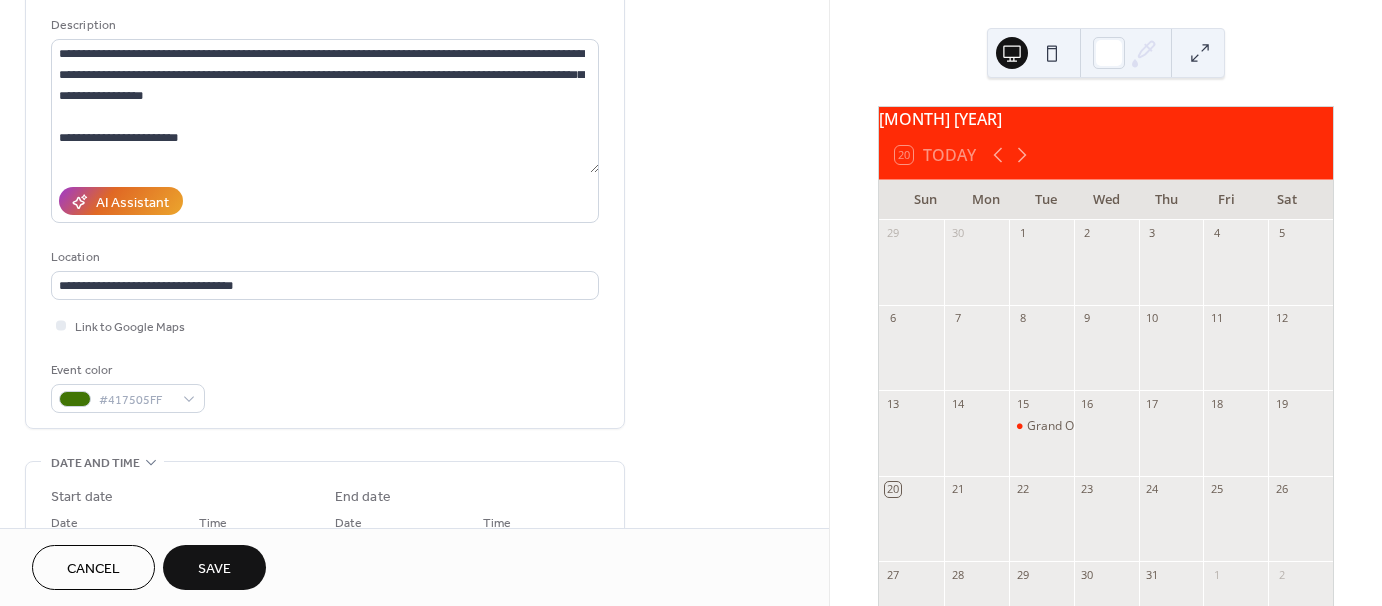 click on "Event color #417505FF" at bounding box center (325, 386) 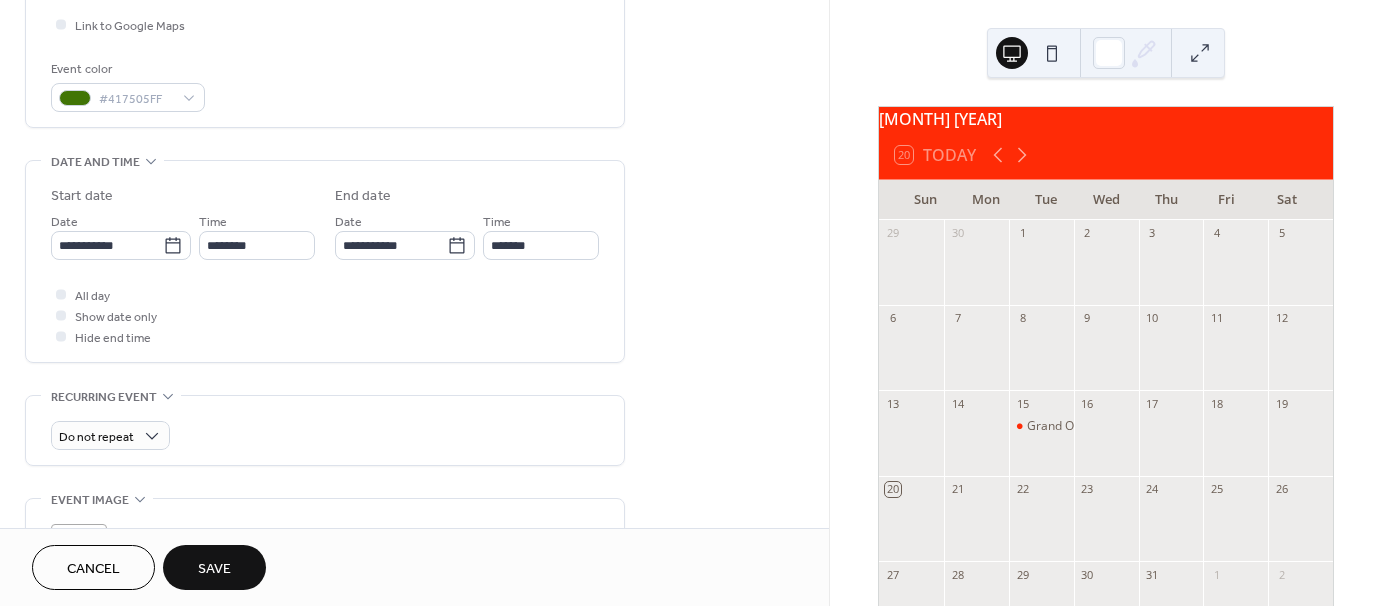 scroll, scrollTop: 503, scrollLeft: 0, axis: vertical 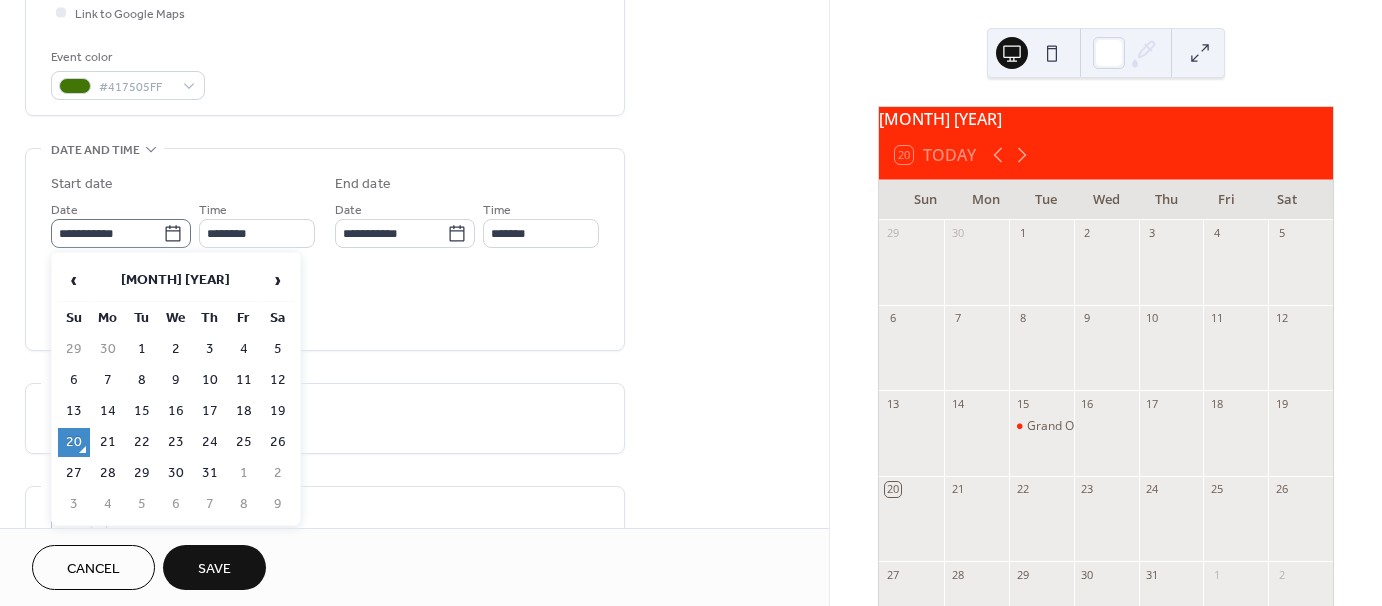 click 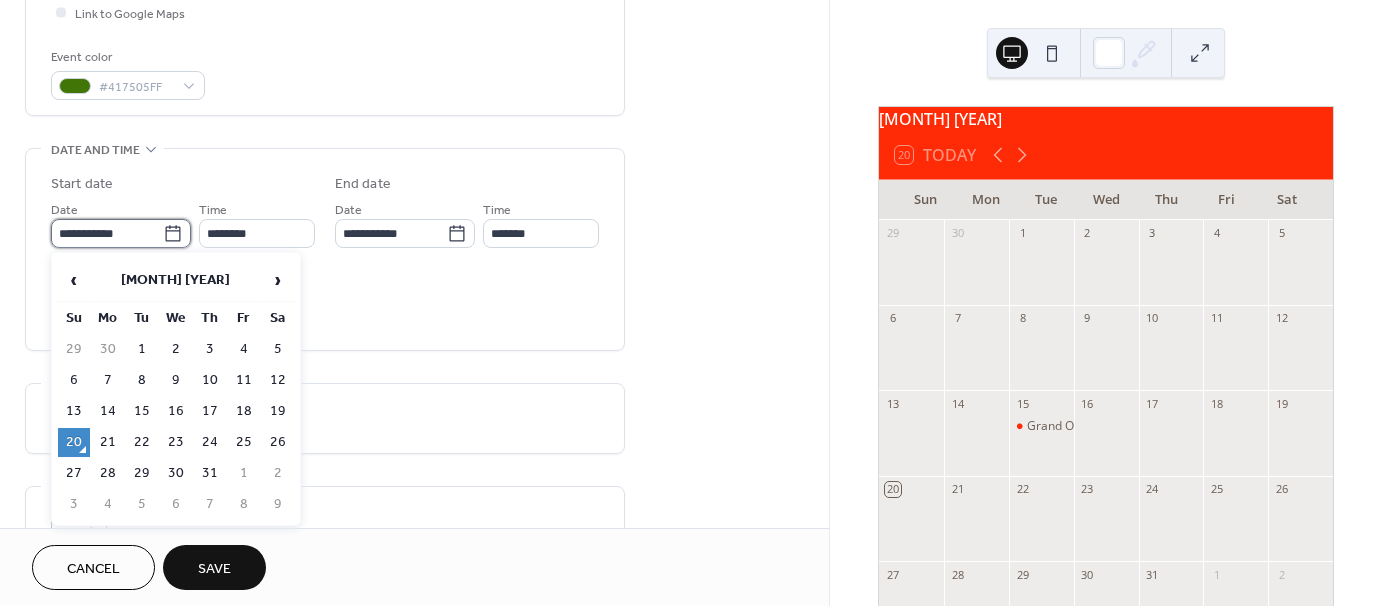 click on "**********" at bounding box center [107, 233] 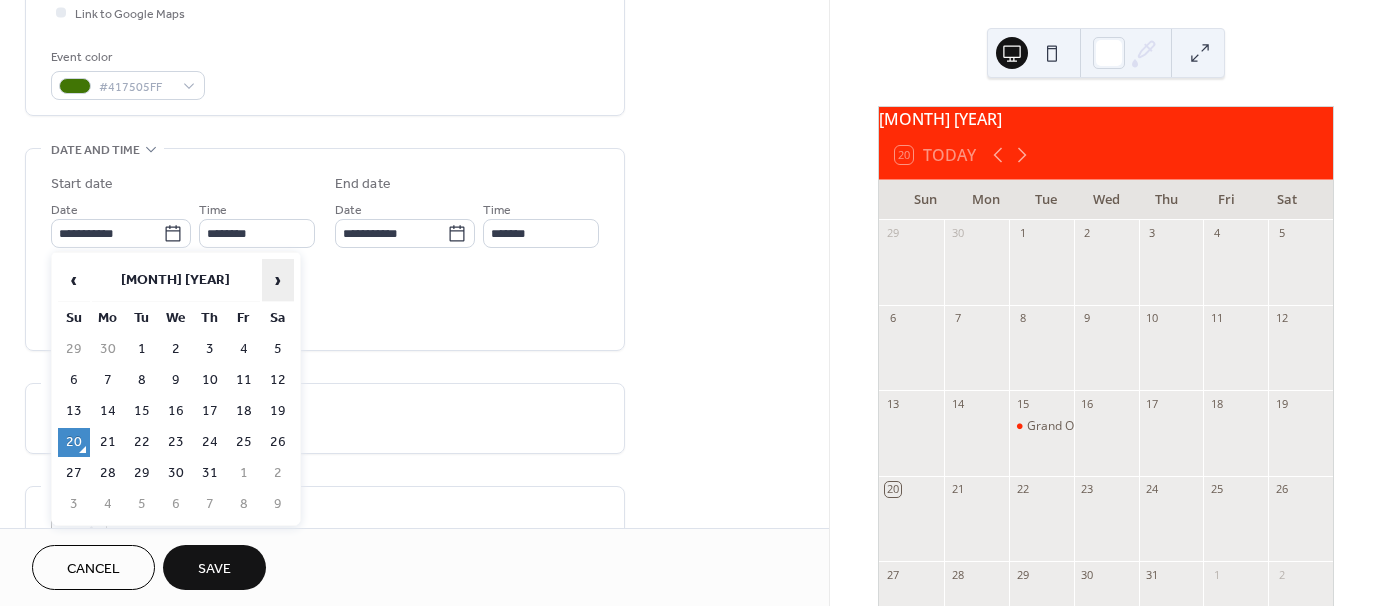 click on "›" at bounding box center (278, 280) 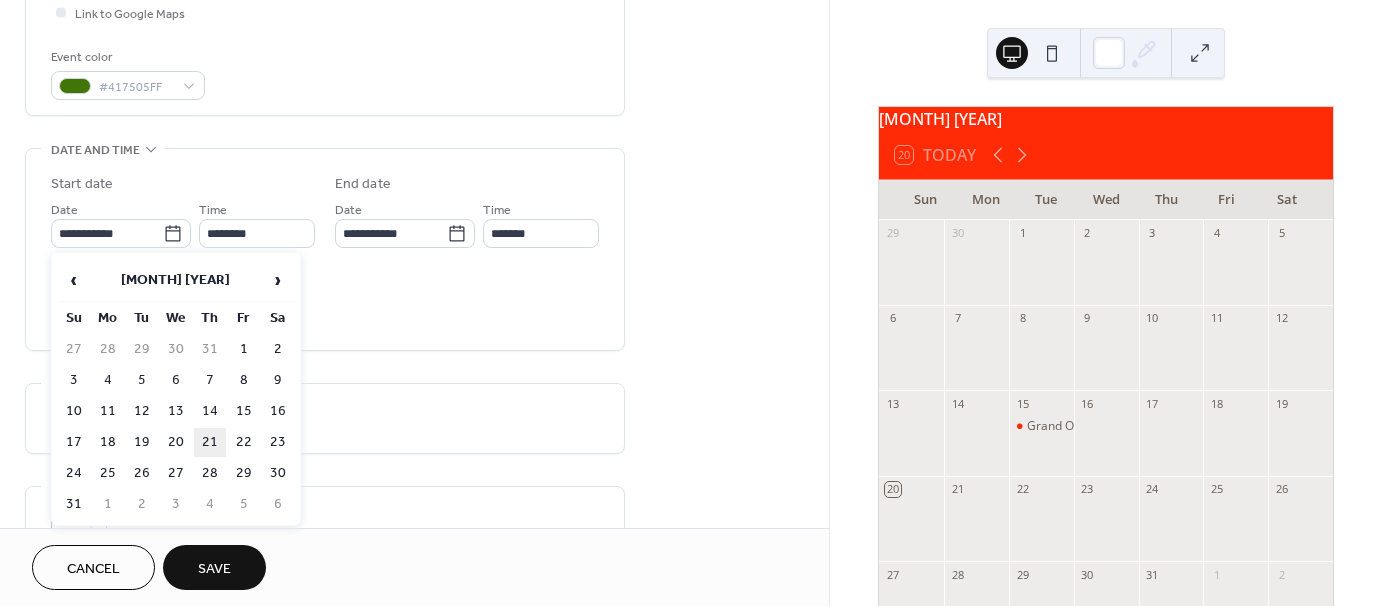 click on "21" at bounding box center [210, 442] 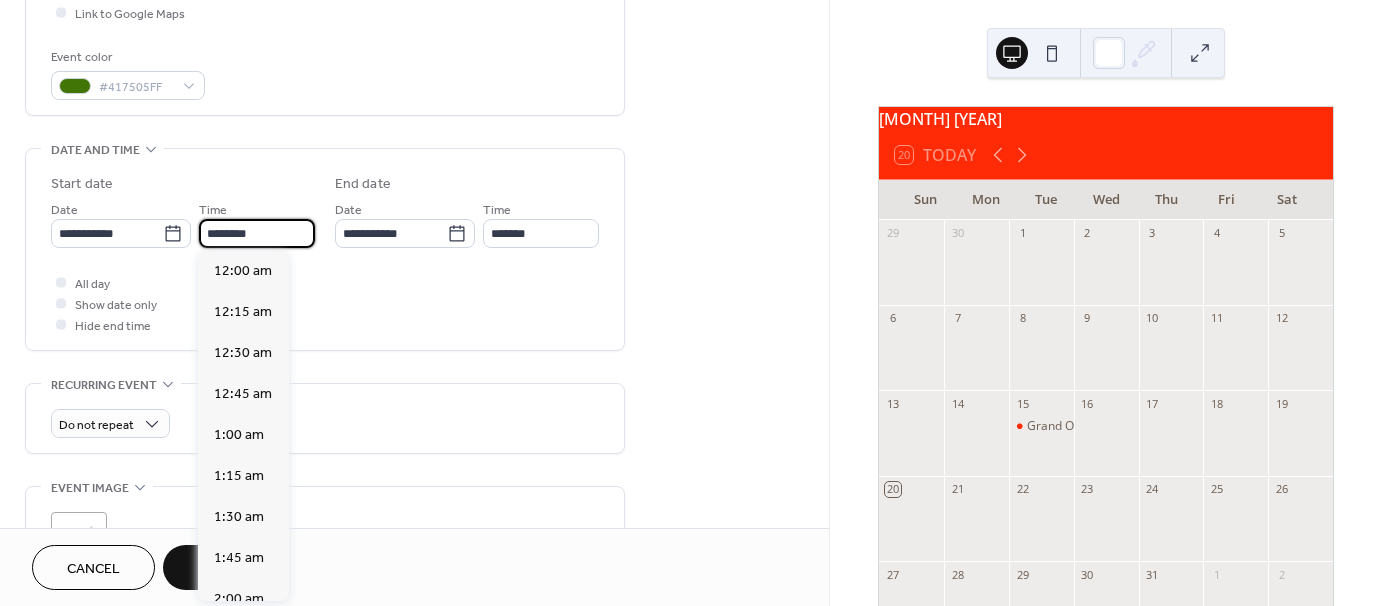 click on "********" at bounding box center (257, 233) 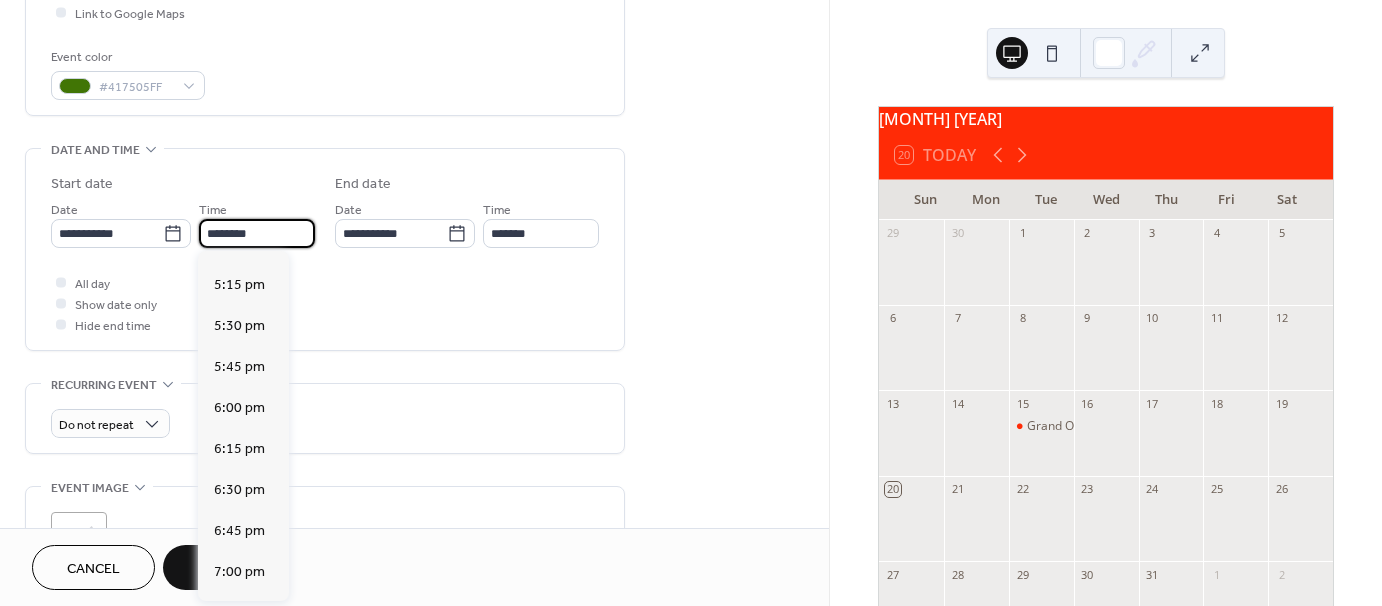 scroll, scrollTop: 2816, scrollLeft: 0, axis: vertical 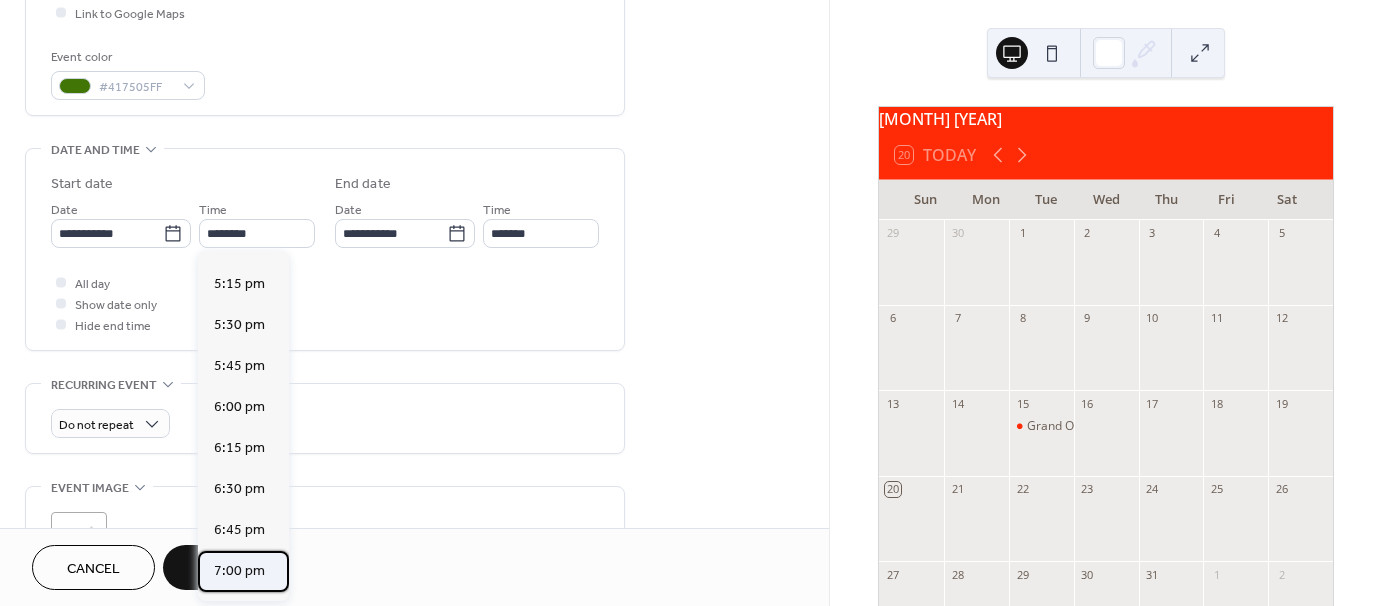 click on "7:00 pm" at bounding box center (239, 571) 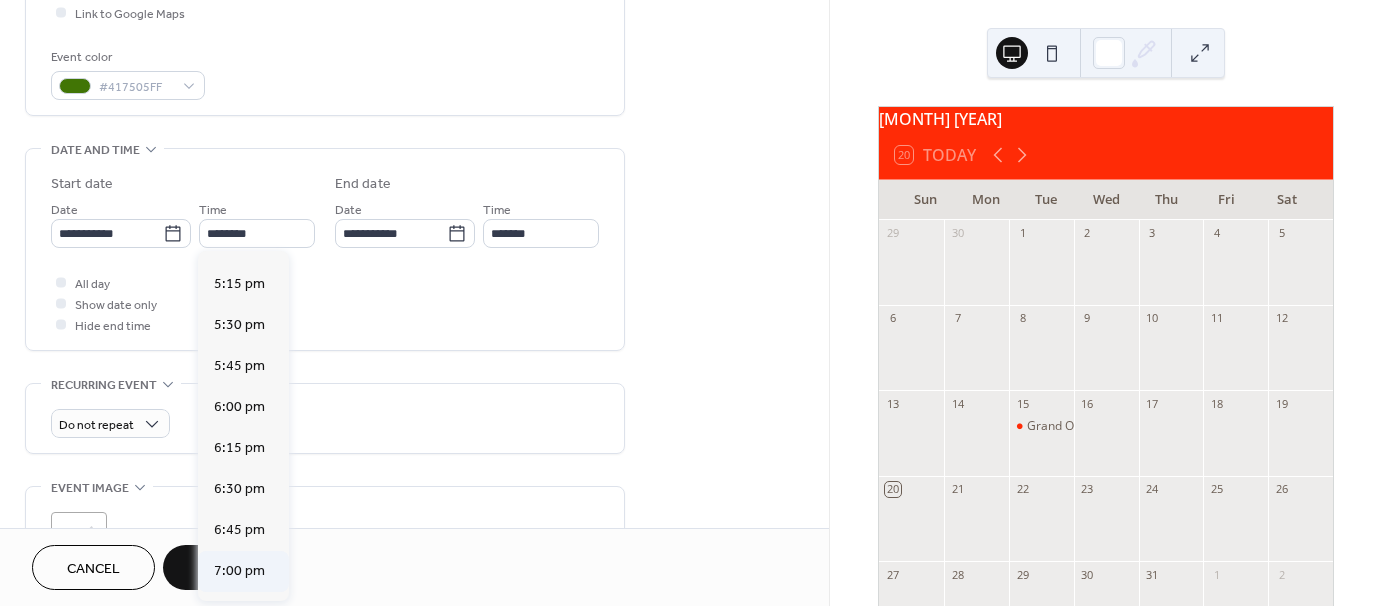 type on "*******" 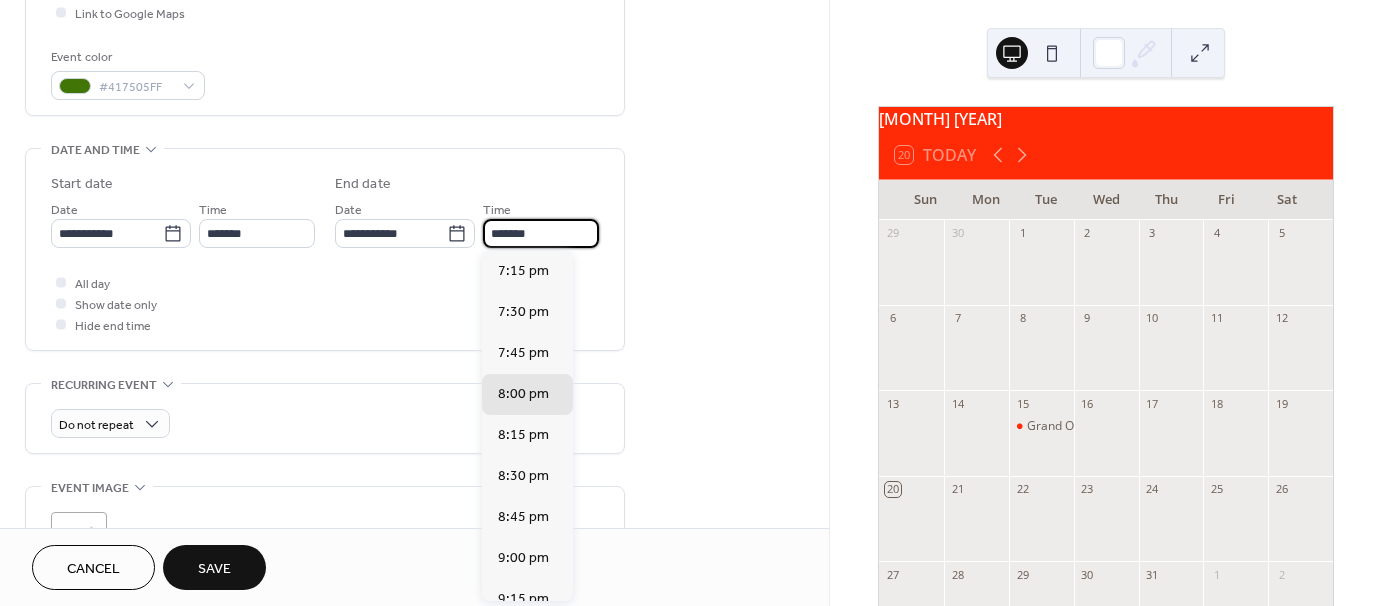 click on "*******" at bounding box center [541, 233] 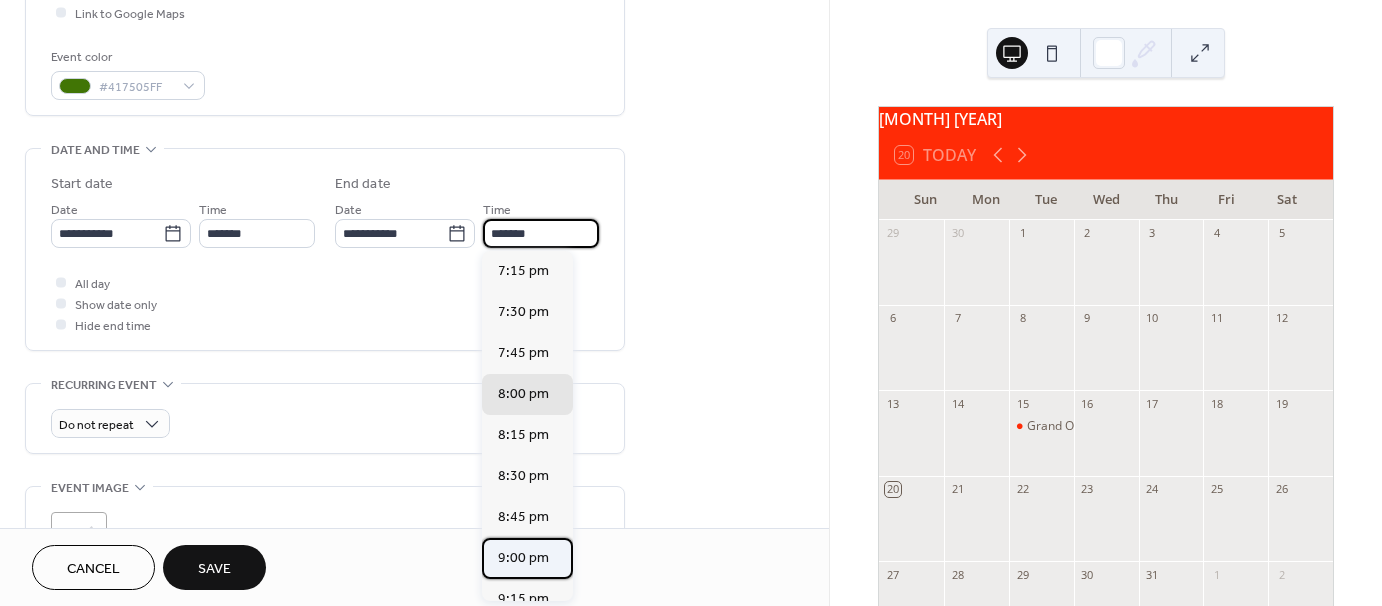 click on "9:00 pm" at bounding box center (523, 558) 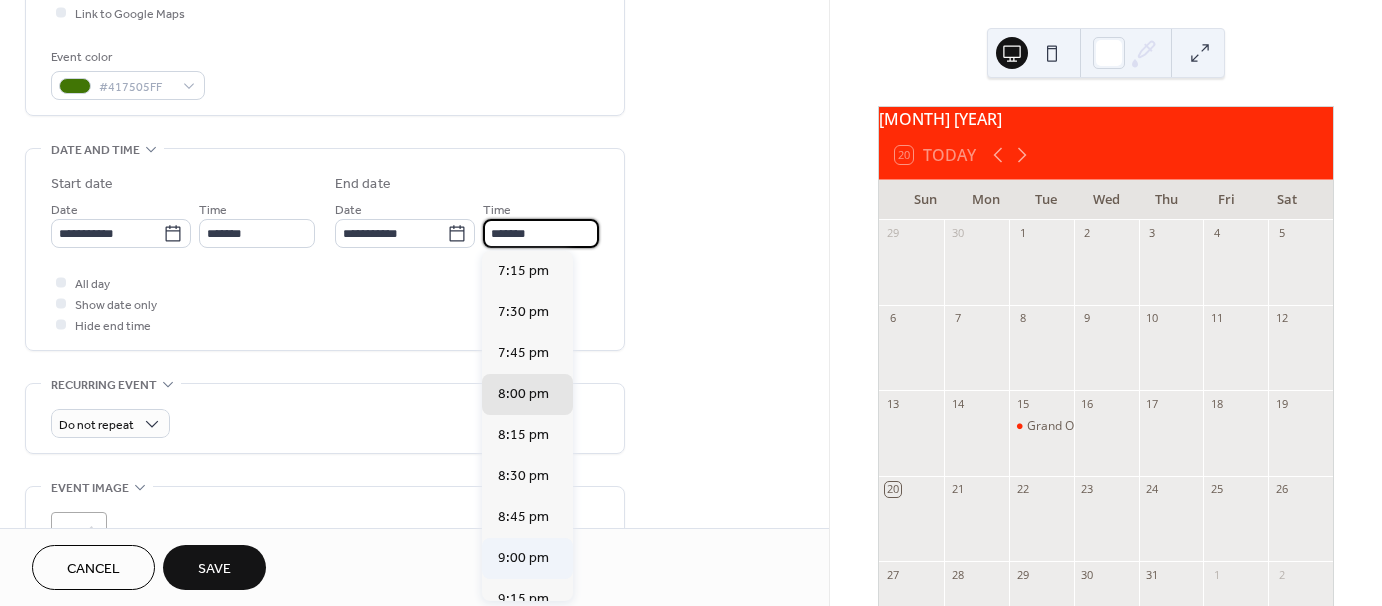 type on "*******" 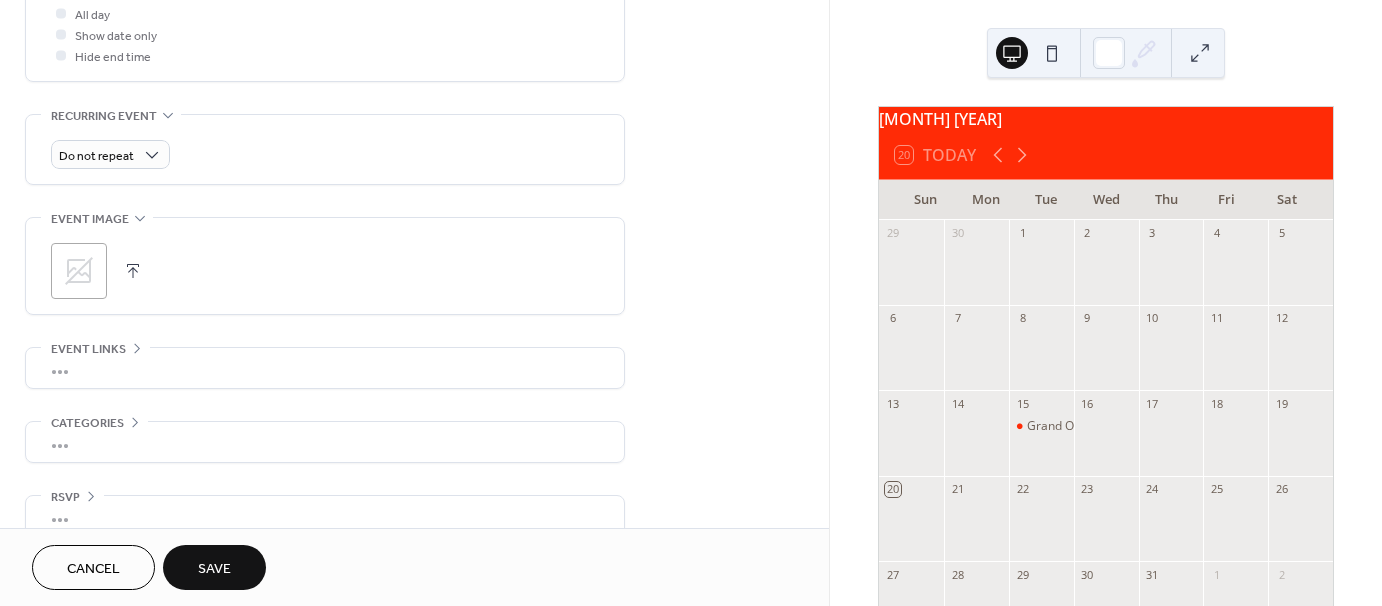scroll, scrollTop: 798, scrollLeft: 0, axis: vertical 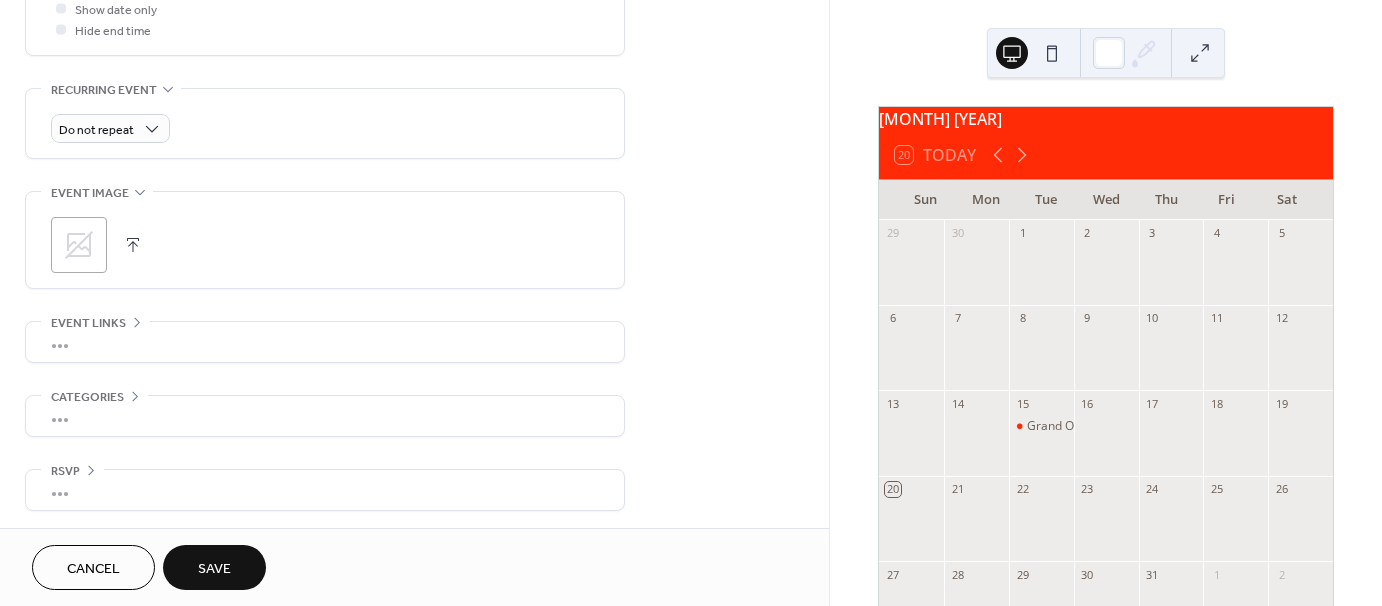 click on "•••" at bounding box center [325, 342] 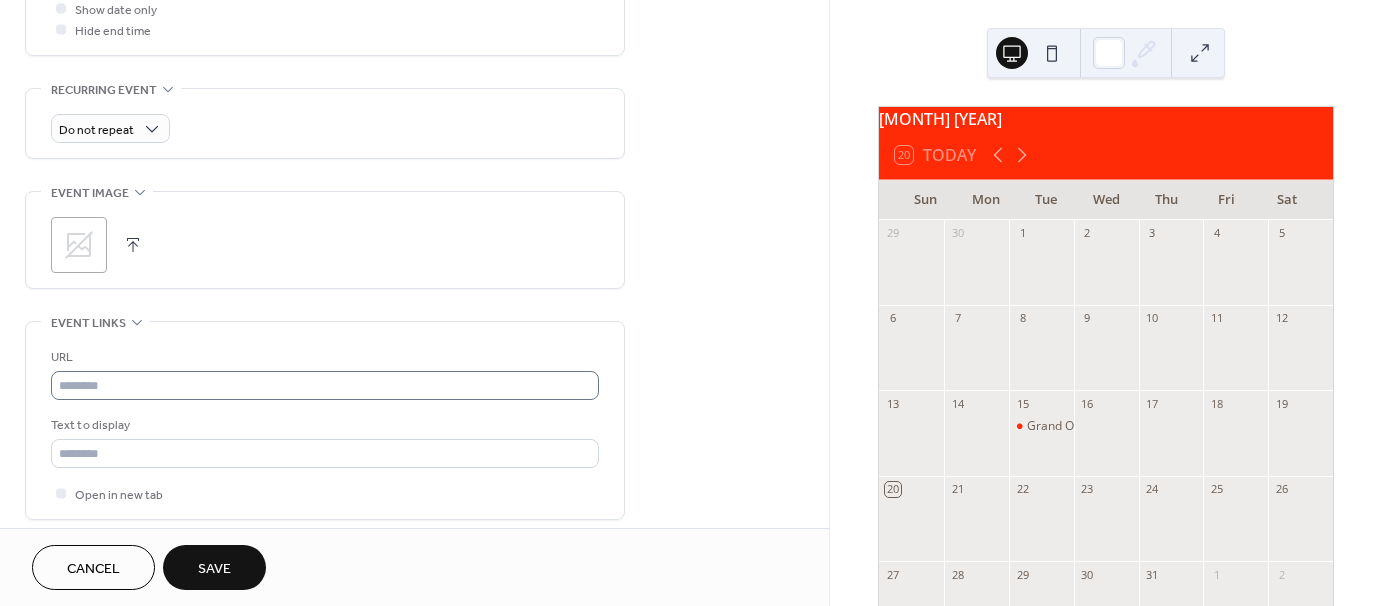 drag, startPoint x: 271, startPoint y: 397, endPoint x: 278, endPoint y: 389, distance: 10.630146 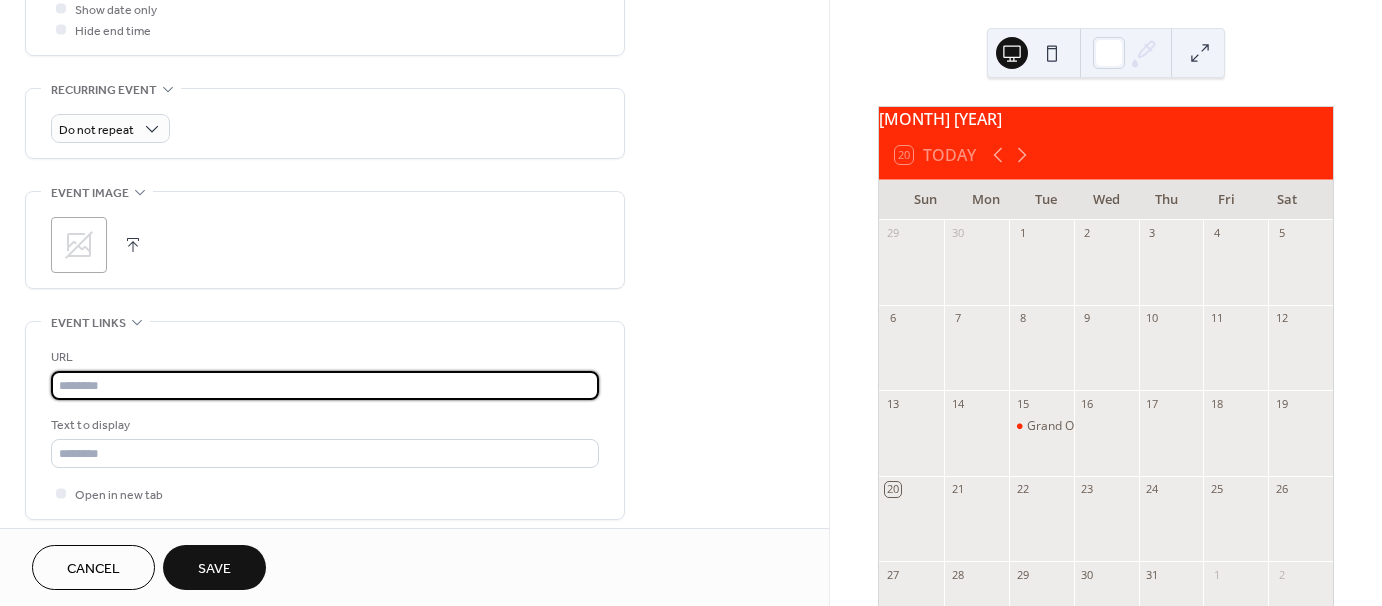 click at bounding box center (325, 385) 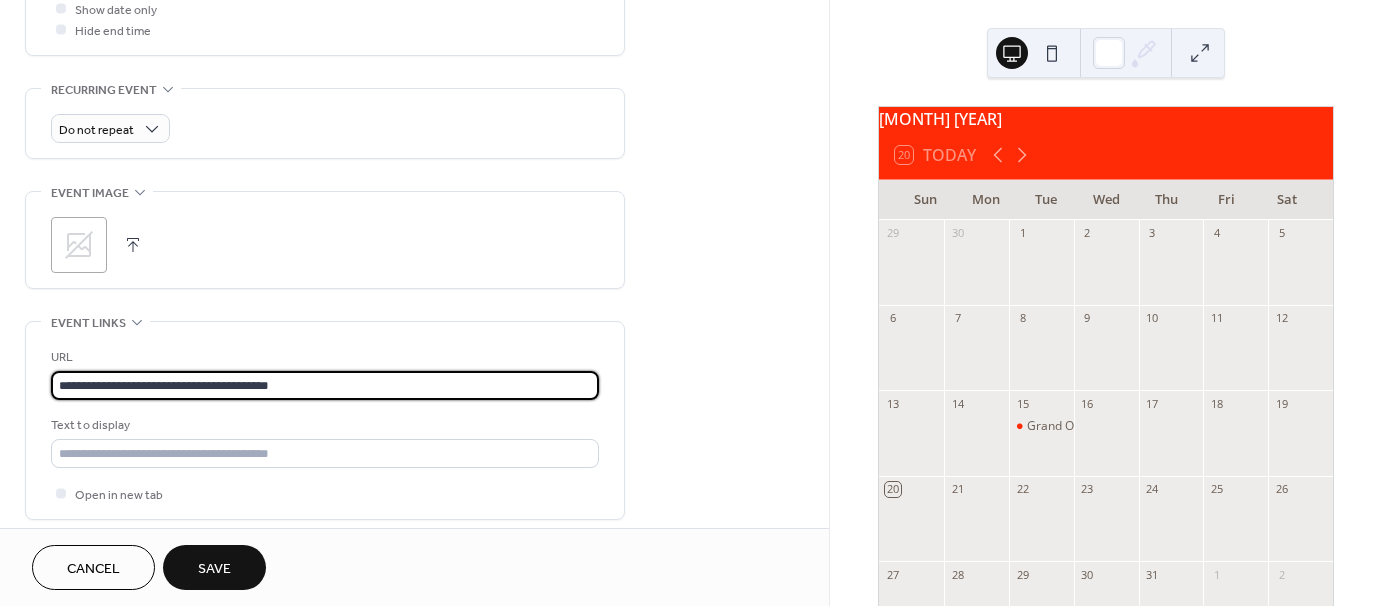 type on "**********" 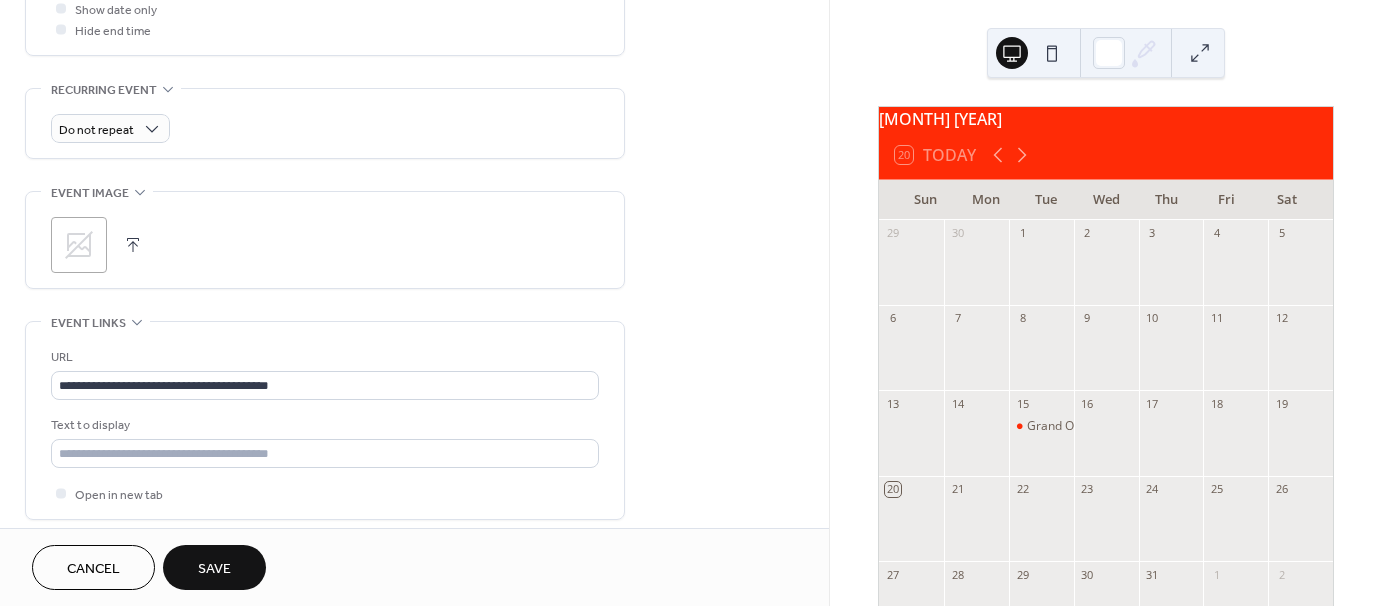 click on "**********" at bounding box center [325, 425] 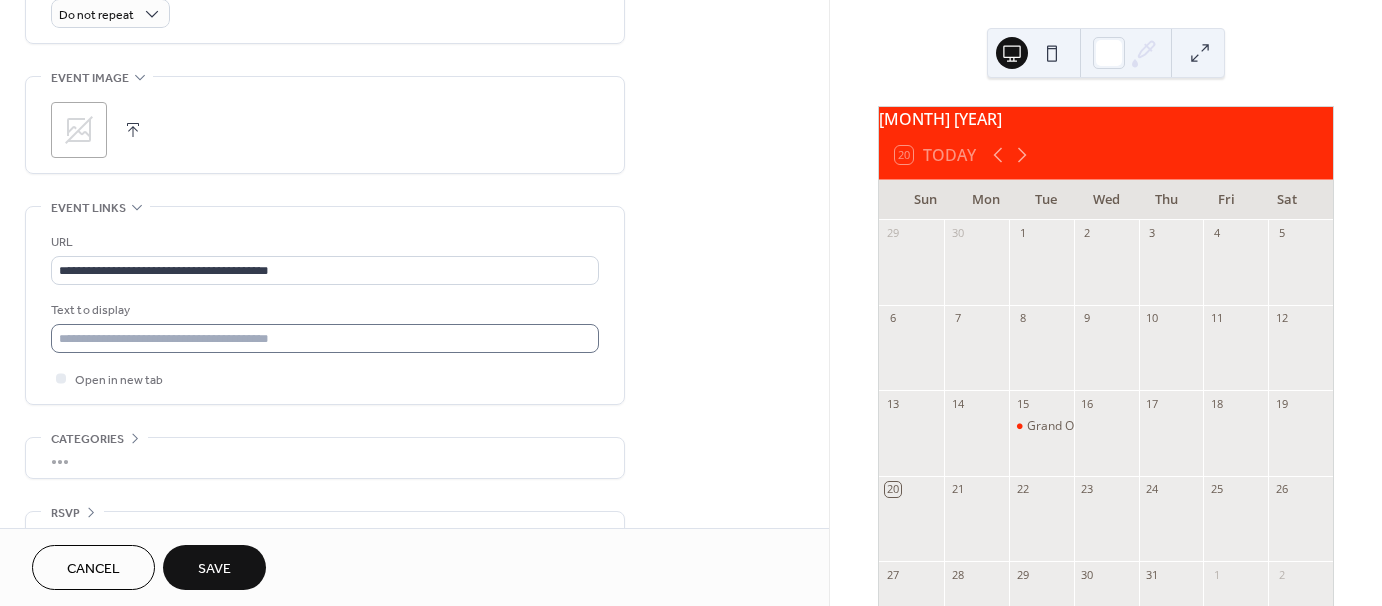 scroll, scrollTop: 955, scrollLeft: 0, axis: vertical 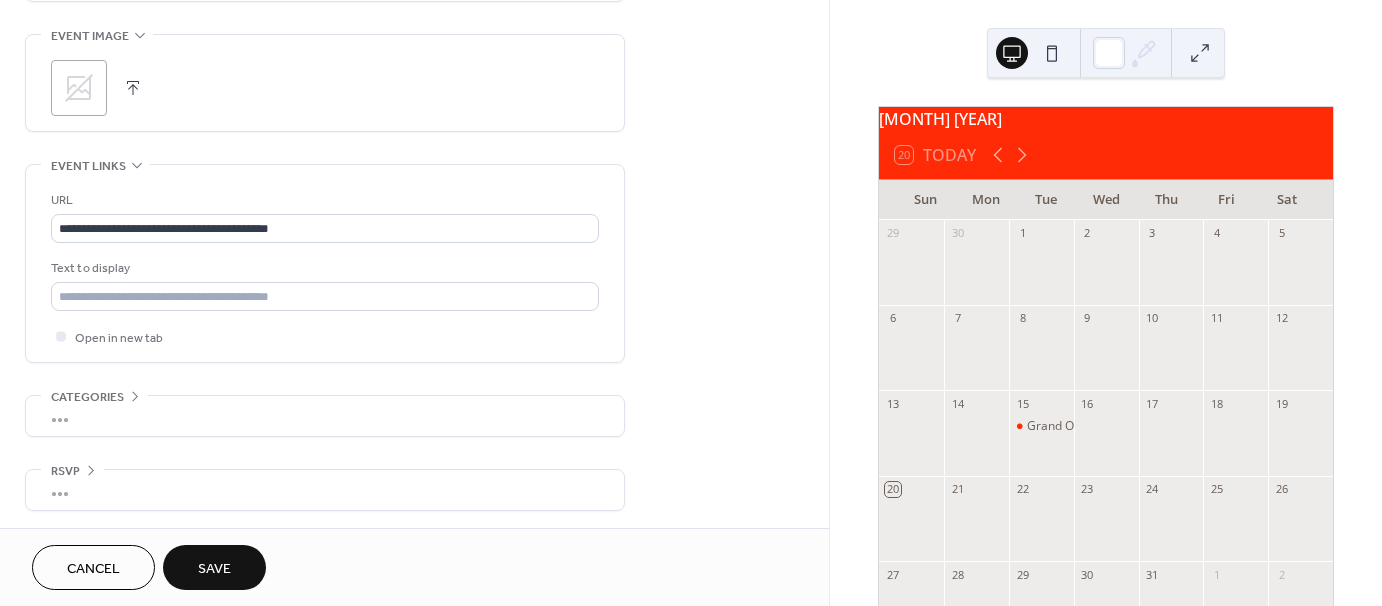 click on "Save" at bounding box center (214, 567) 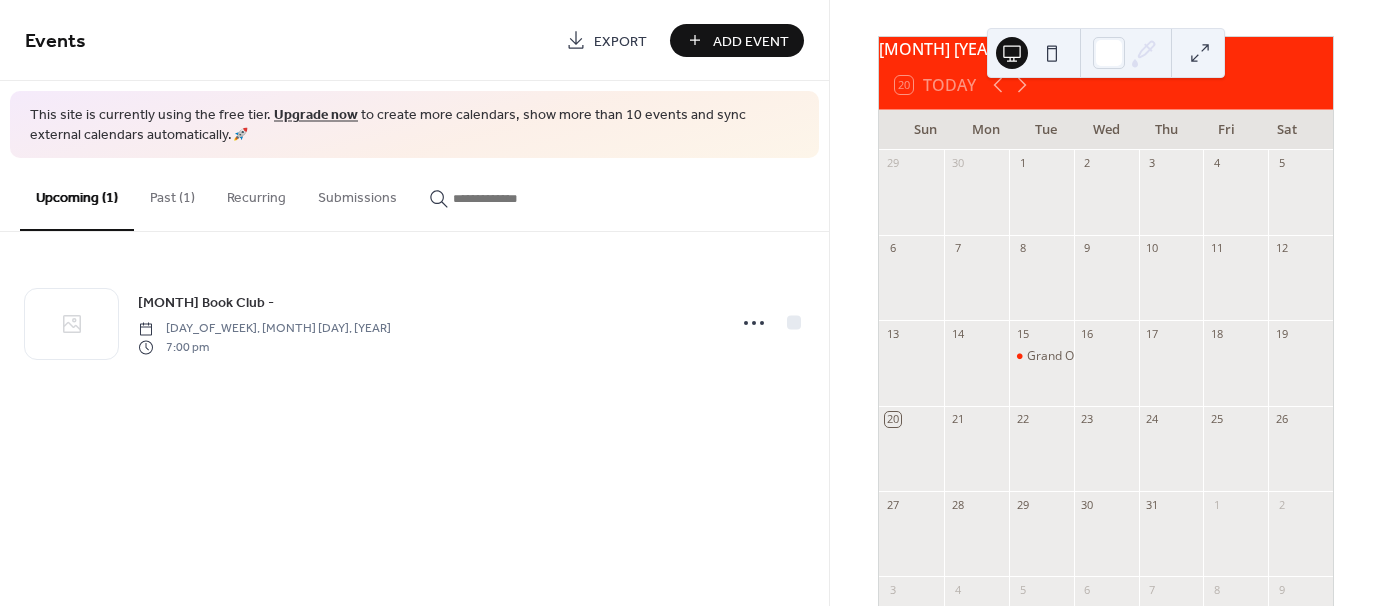 scroll, scrollTop: 0, scrollLeft: 0, axis: both 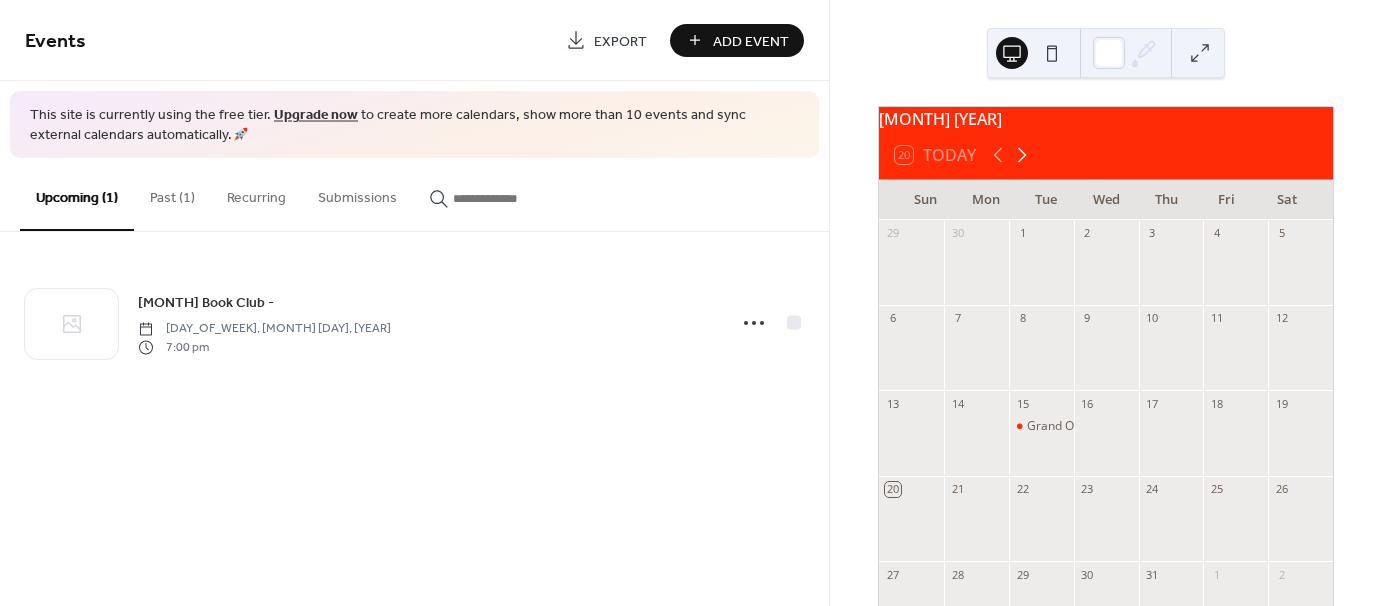 click 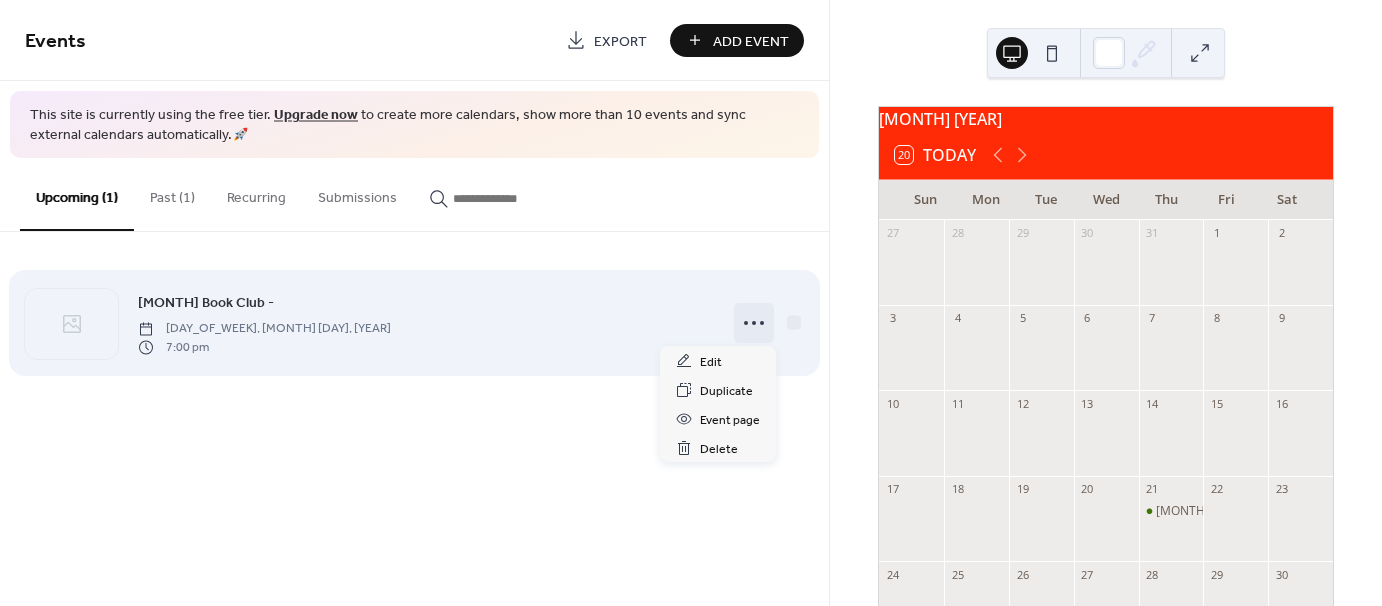 click 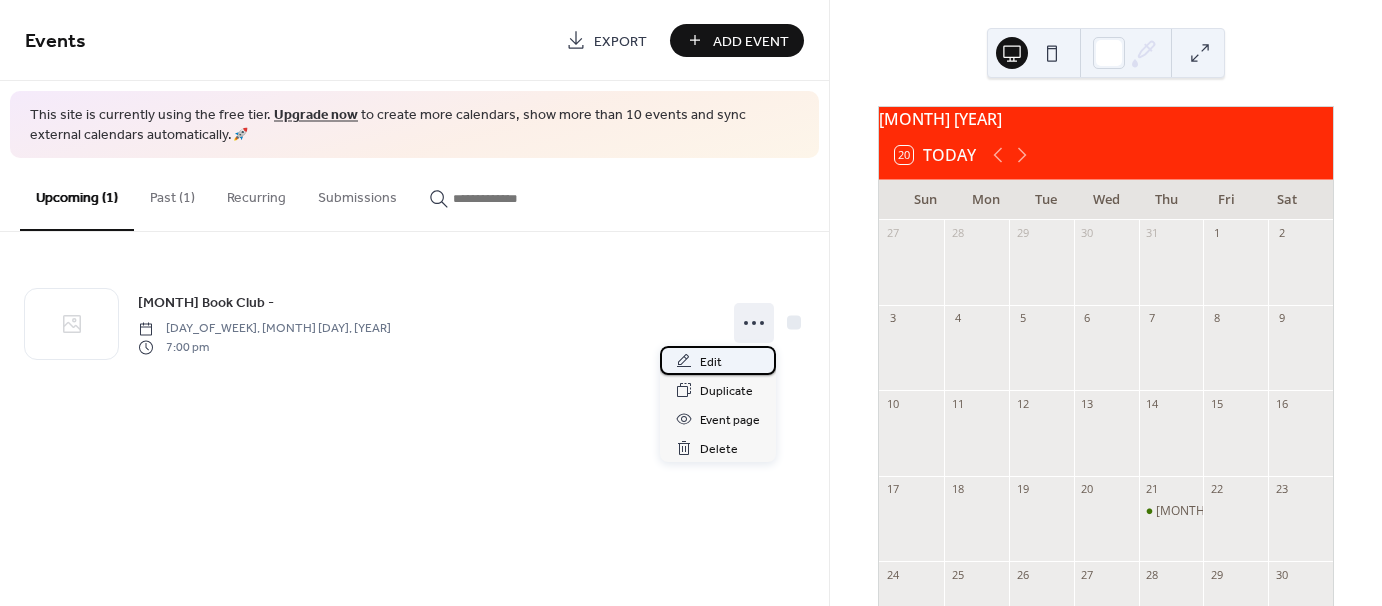 click on "Edit" at bounding box center (718, 360) 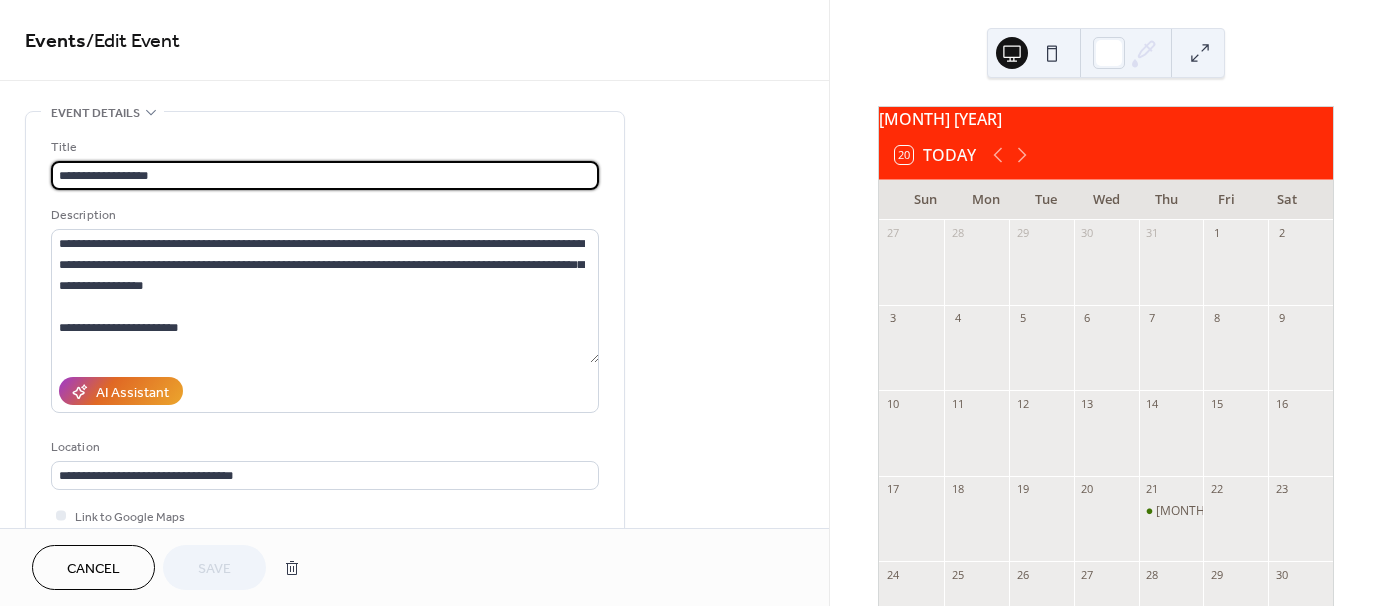 click on "**********" at bounding box center [325, 175] 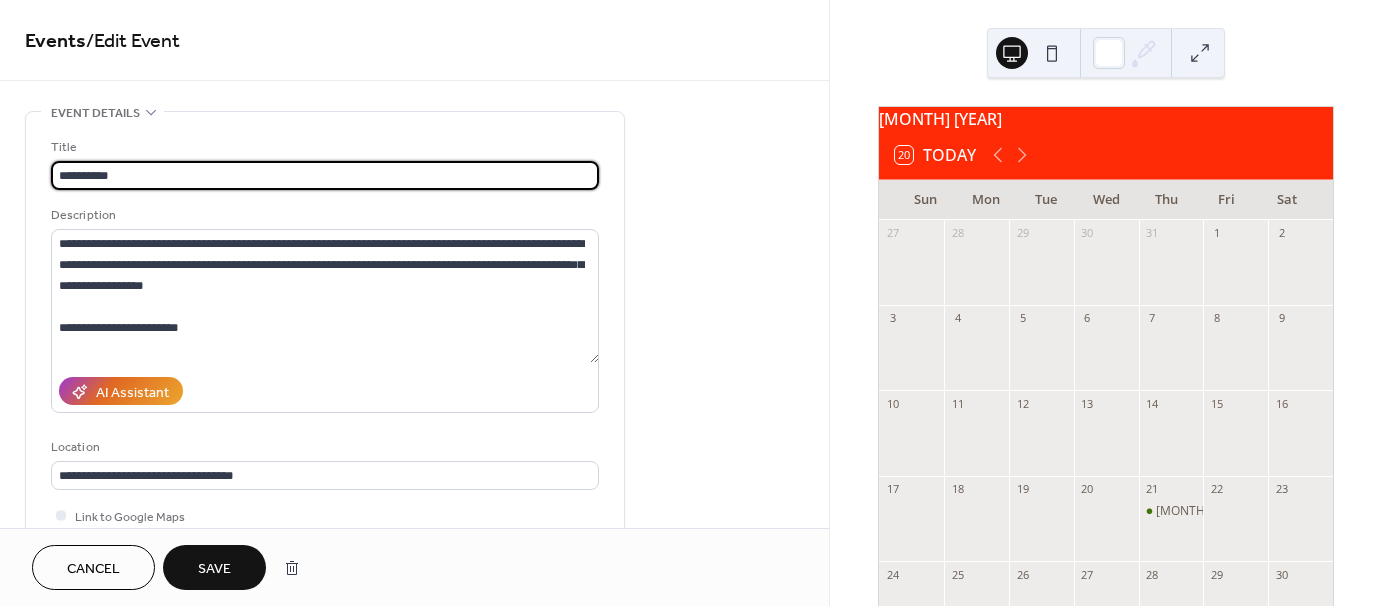 type on "**********" 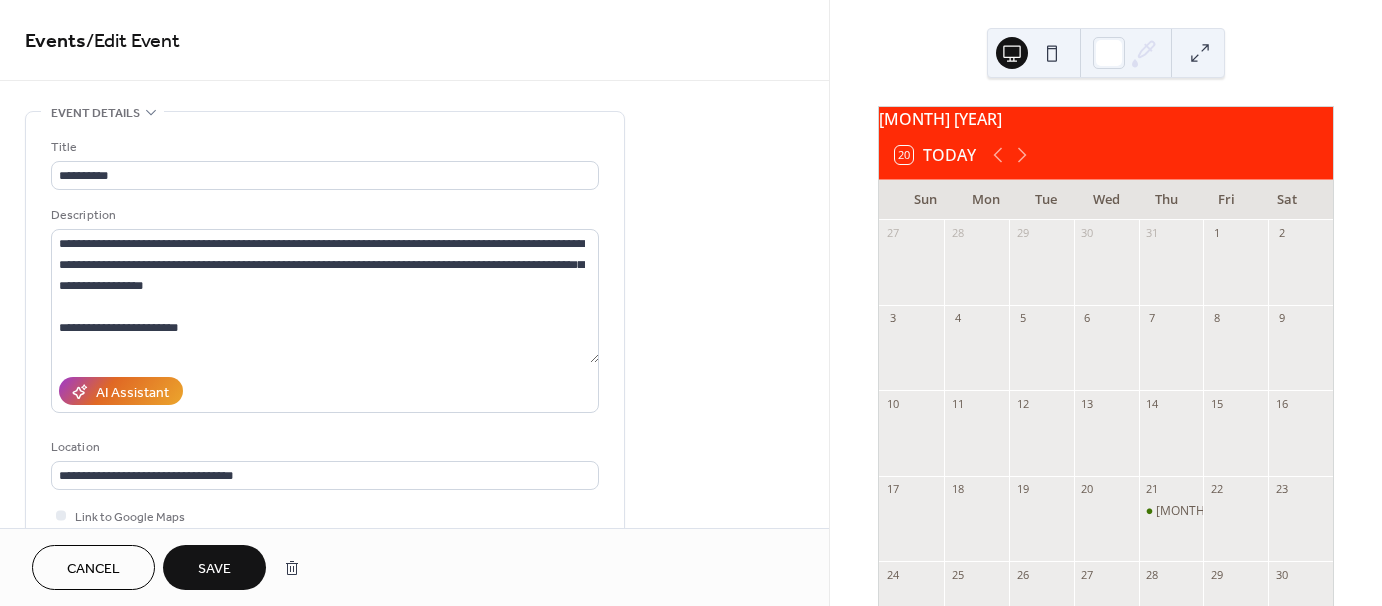 click on "Save" at bounding box center [214, 567] 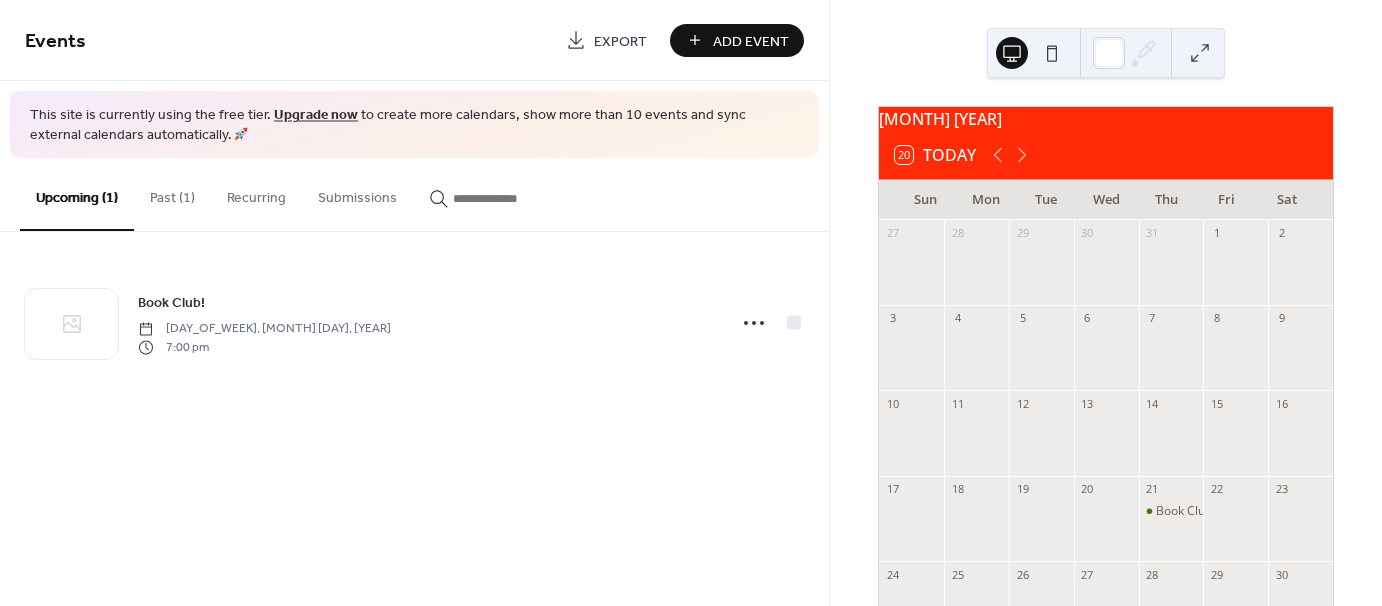 click at bounding box center (1052, 53) 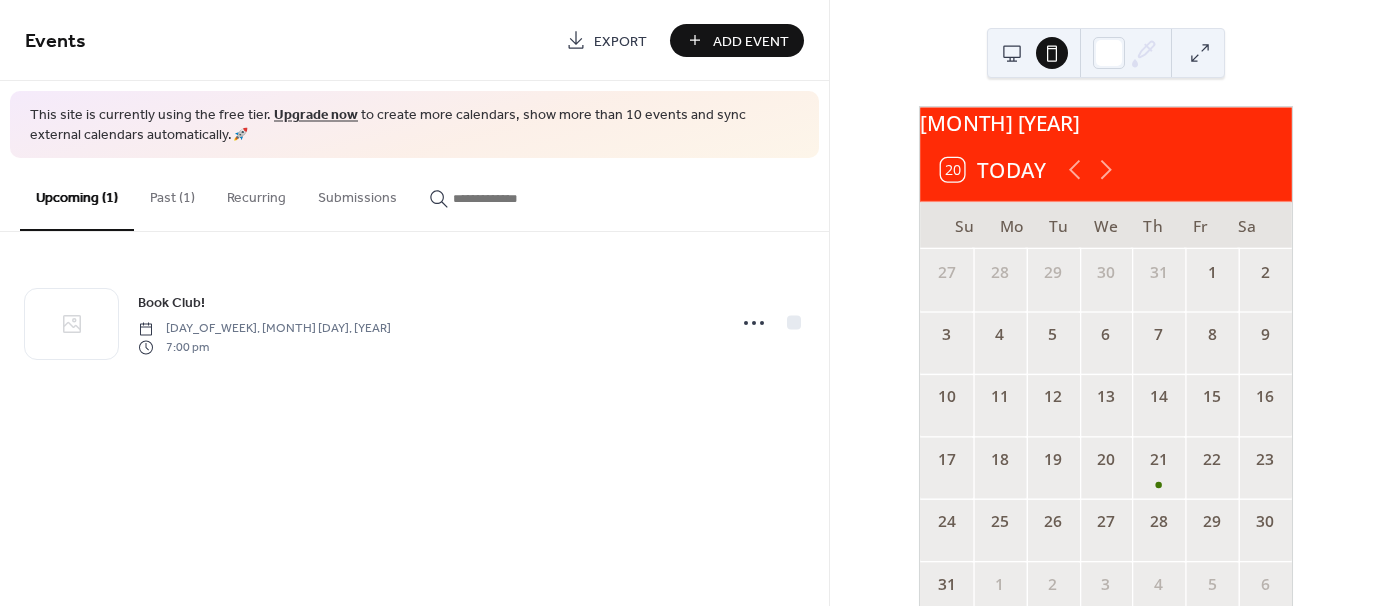 click at bounding box center [1012, 53] 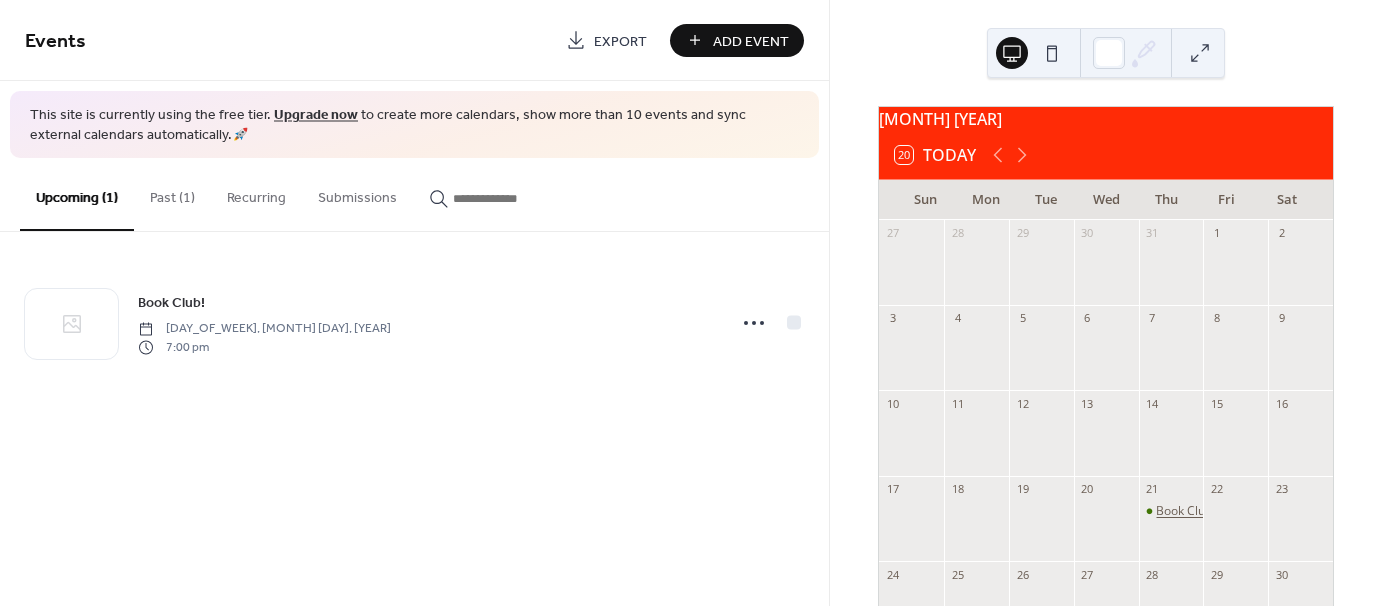 click on "Book Club!" at bounding box center (1185, 511) 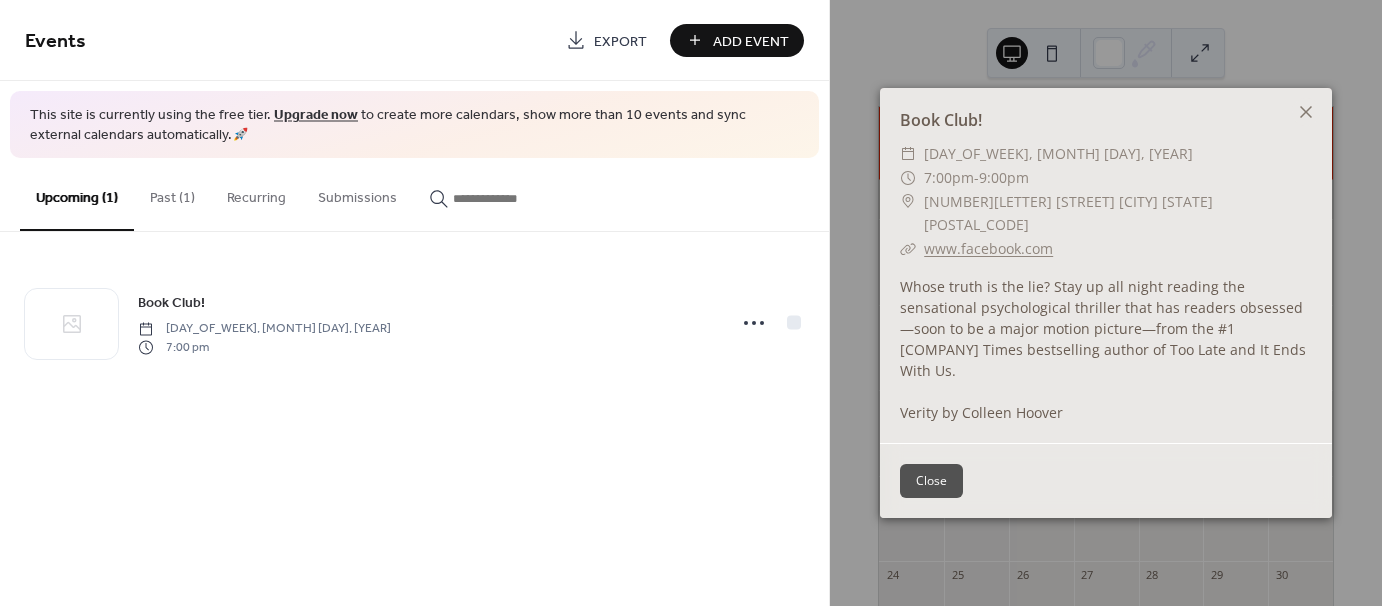 click on "www.facebook.com" at bounding box center (988, 248) 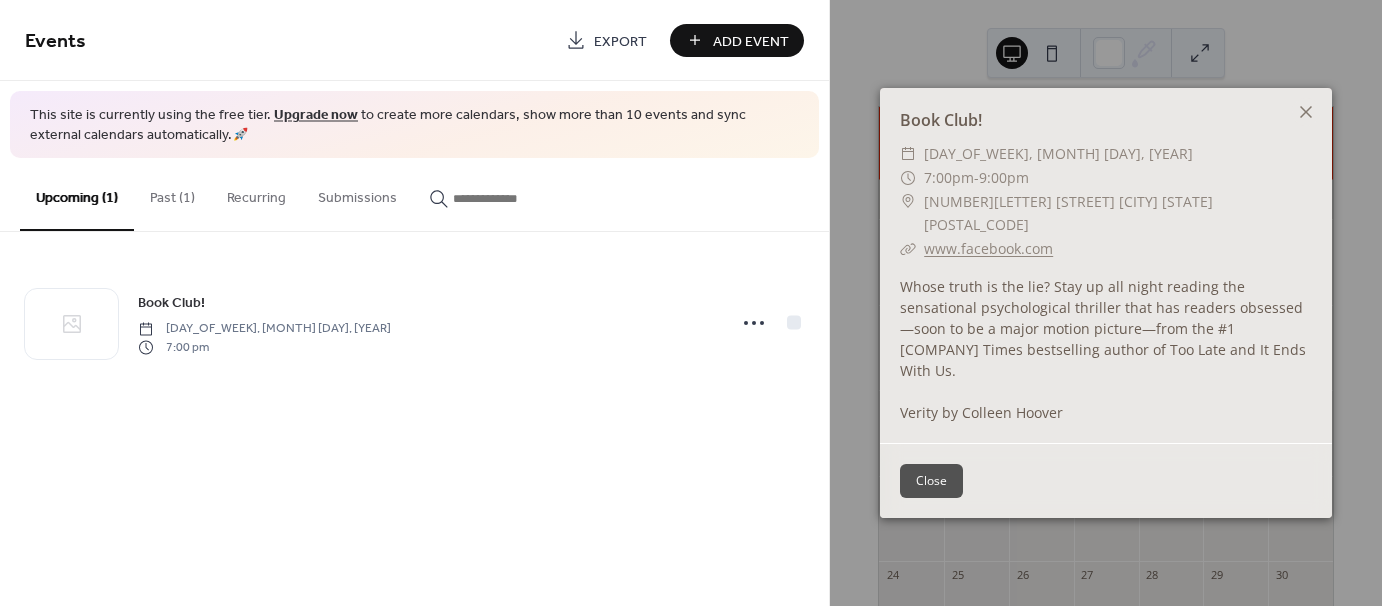 click on "Close" at bounding box center (931, 481) 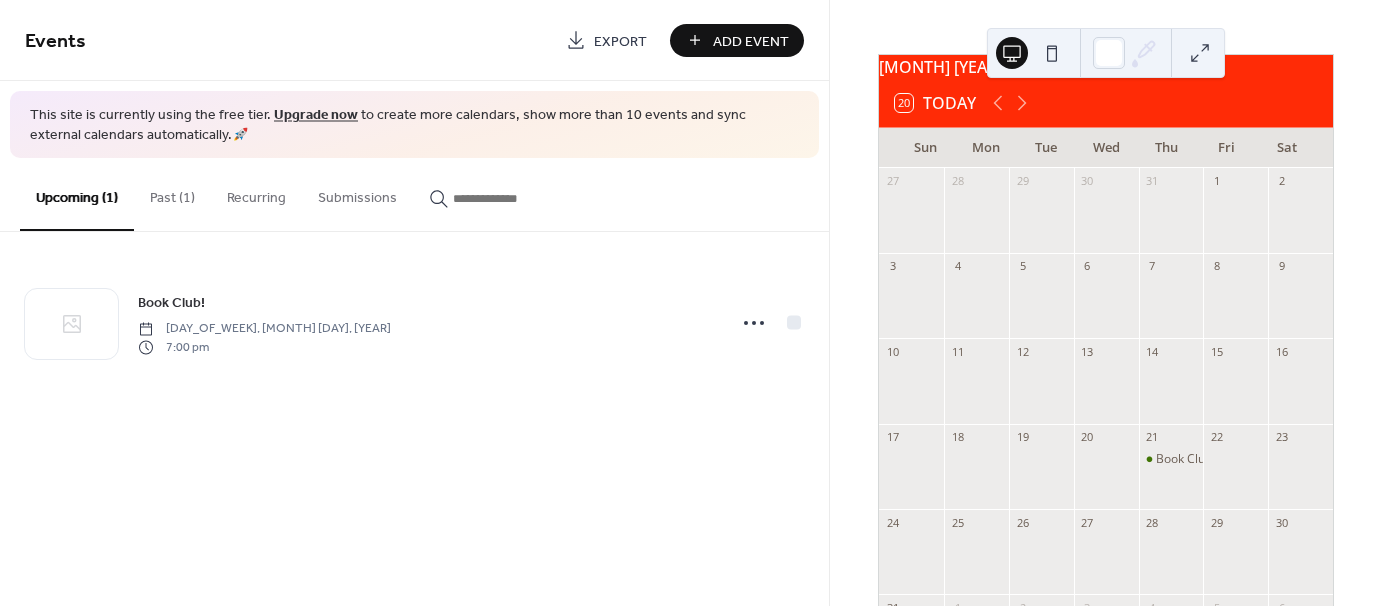 scroll, scrollTop: 0, scrollLeft: 0, axis: both 